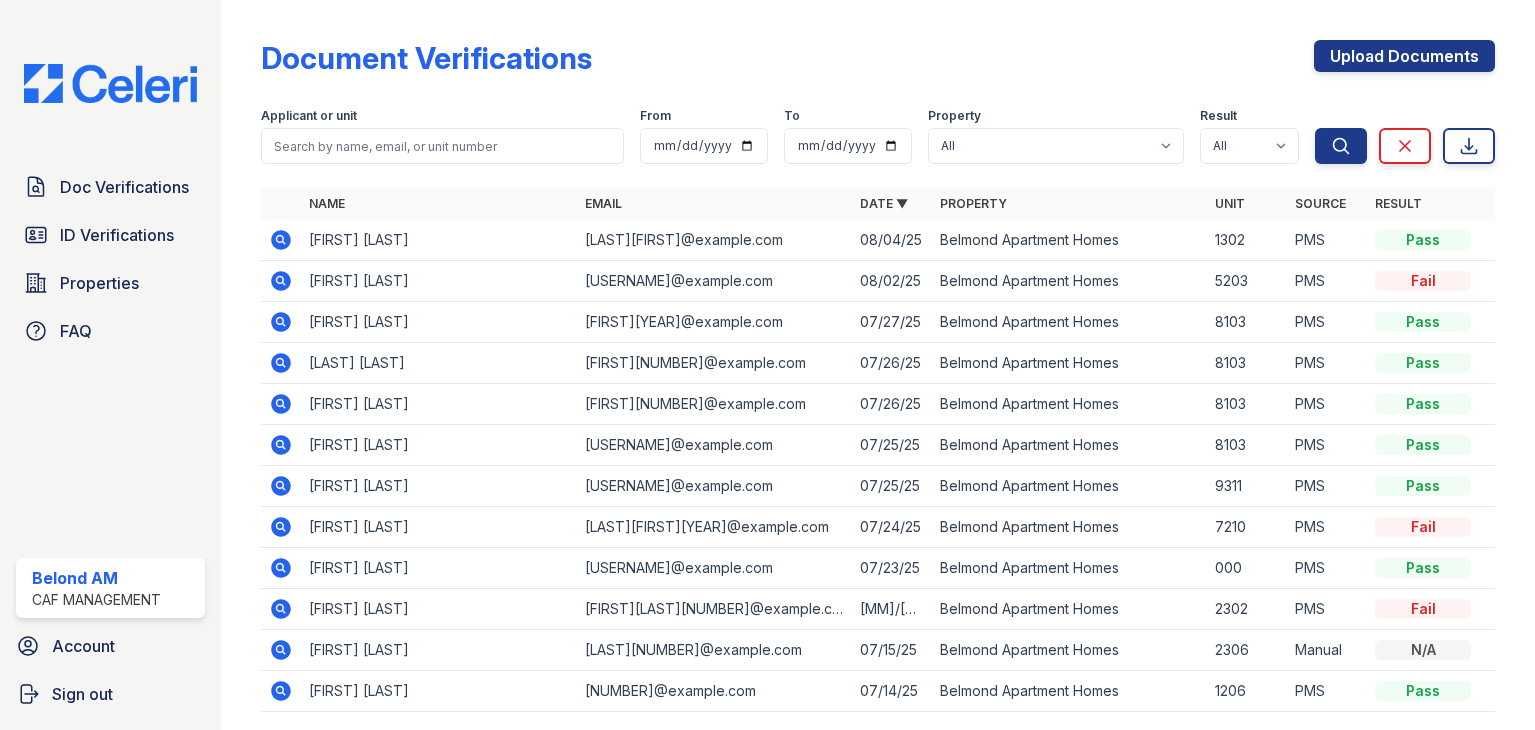 scroll, scrollTop: 0, scrollLeft: 0, axis: both 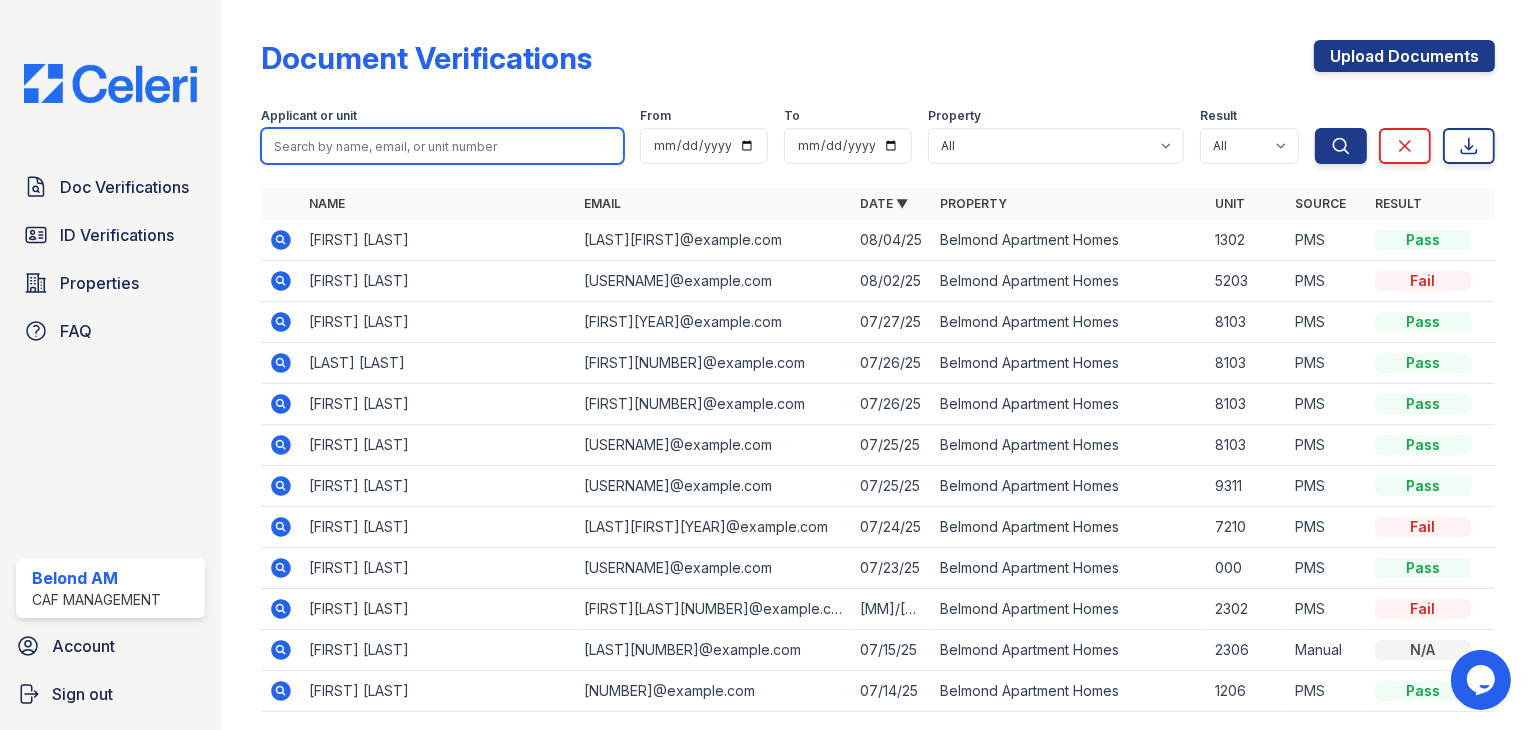 click at bounding box center (442, 146) 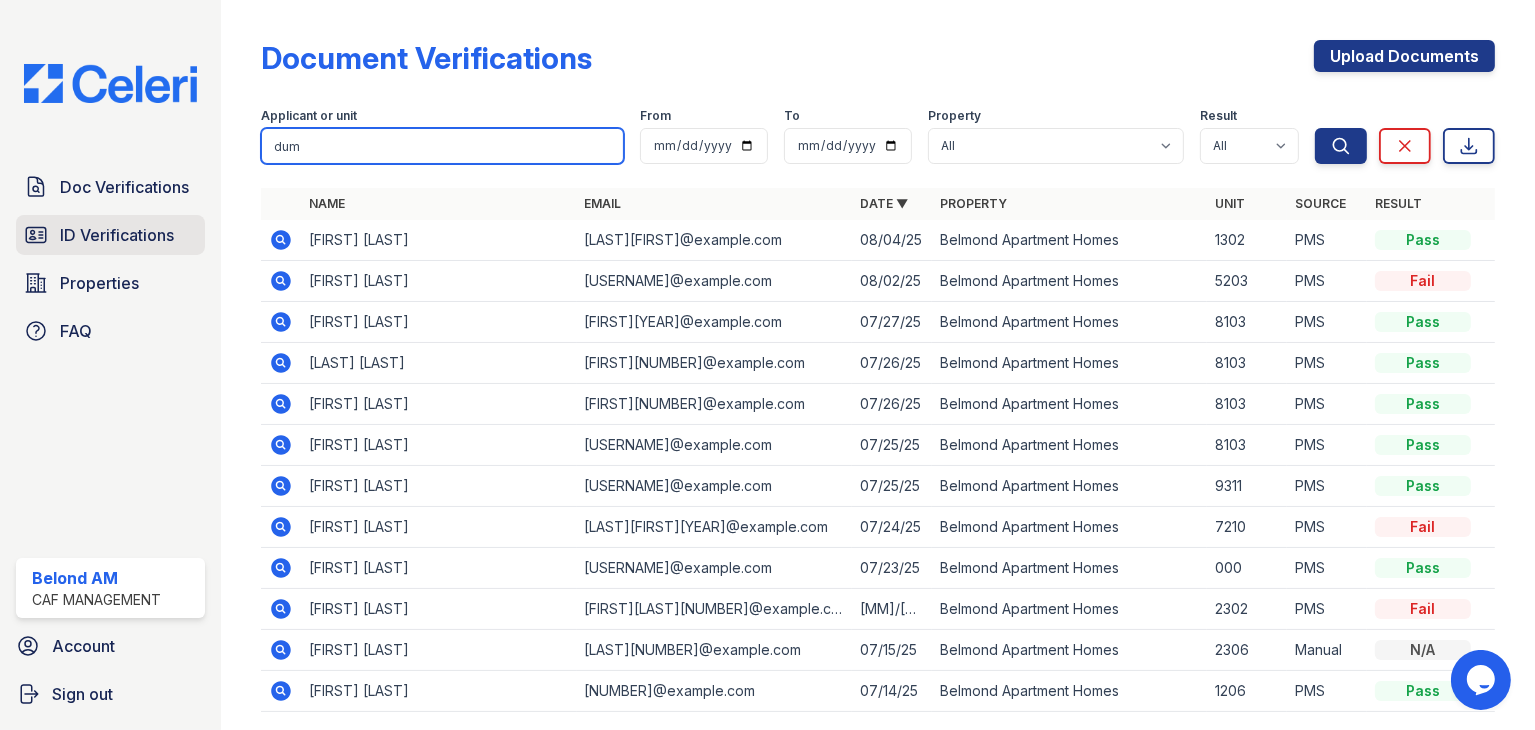 type on "dum" 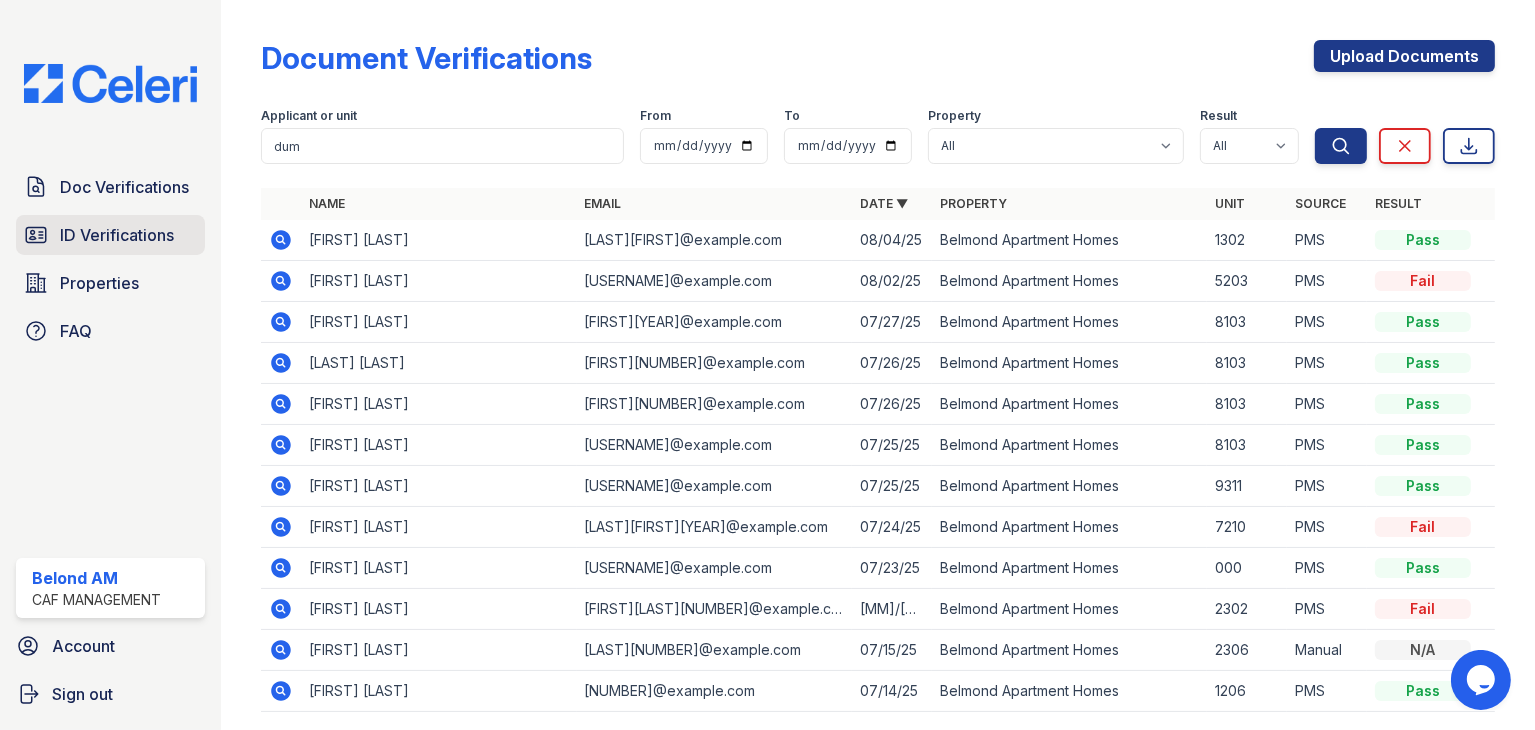 click on "ID Verifications" at bounding box center (117, 235) 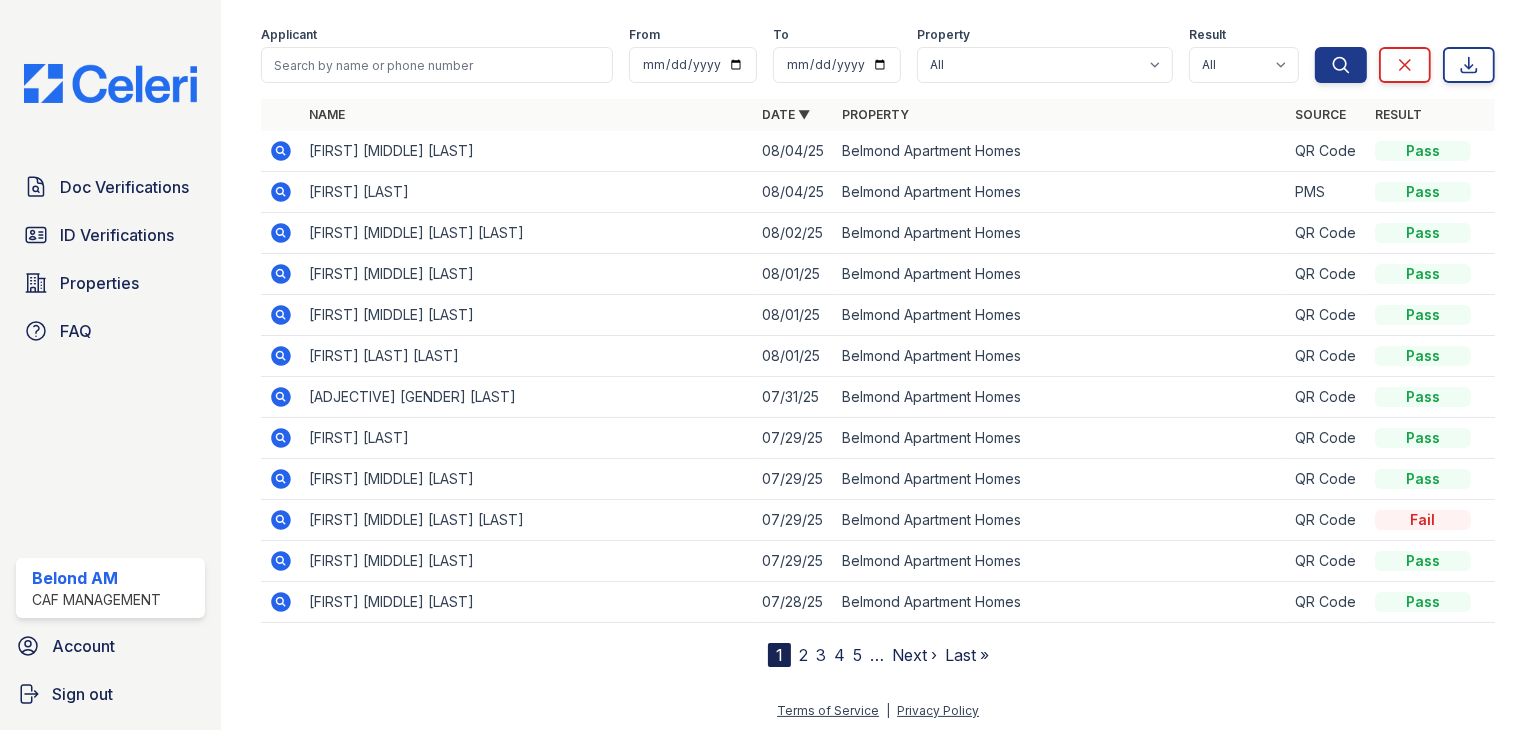 scroll, scrollTop: 84, scrollLeft: 0, axis: vertical 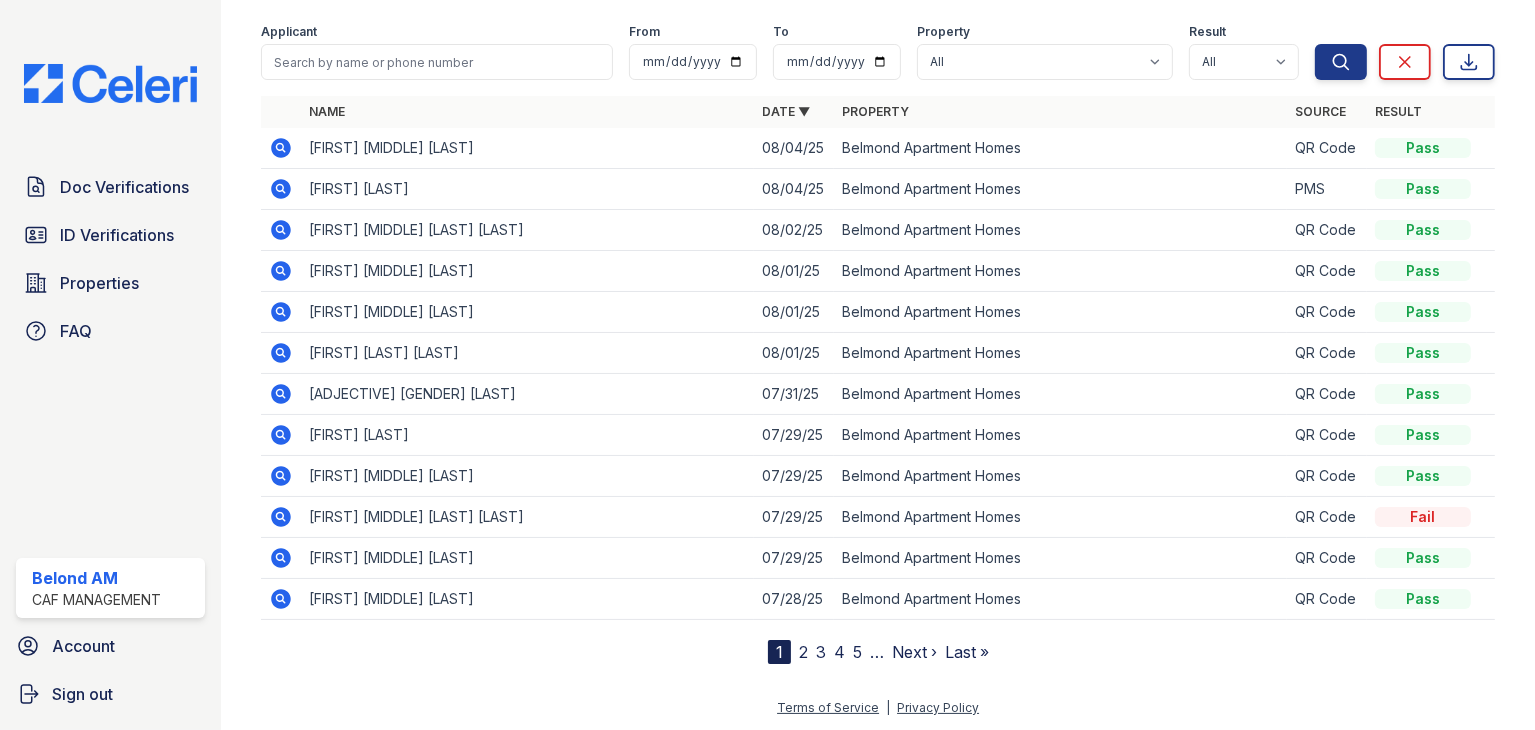click on "2" at bounding box center [803, 652] 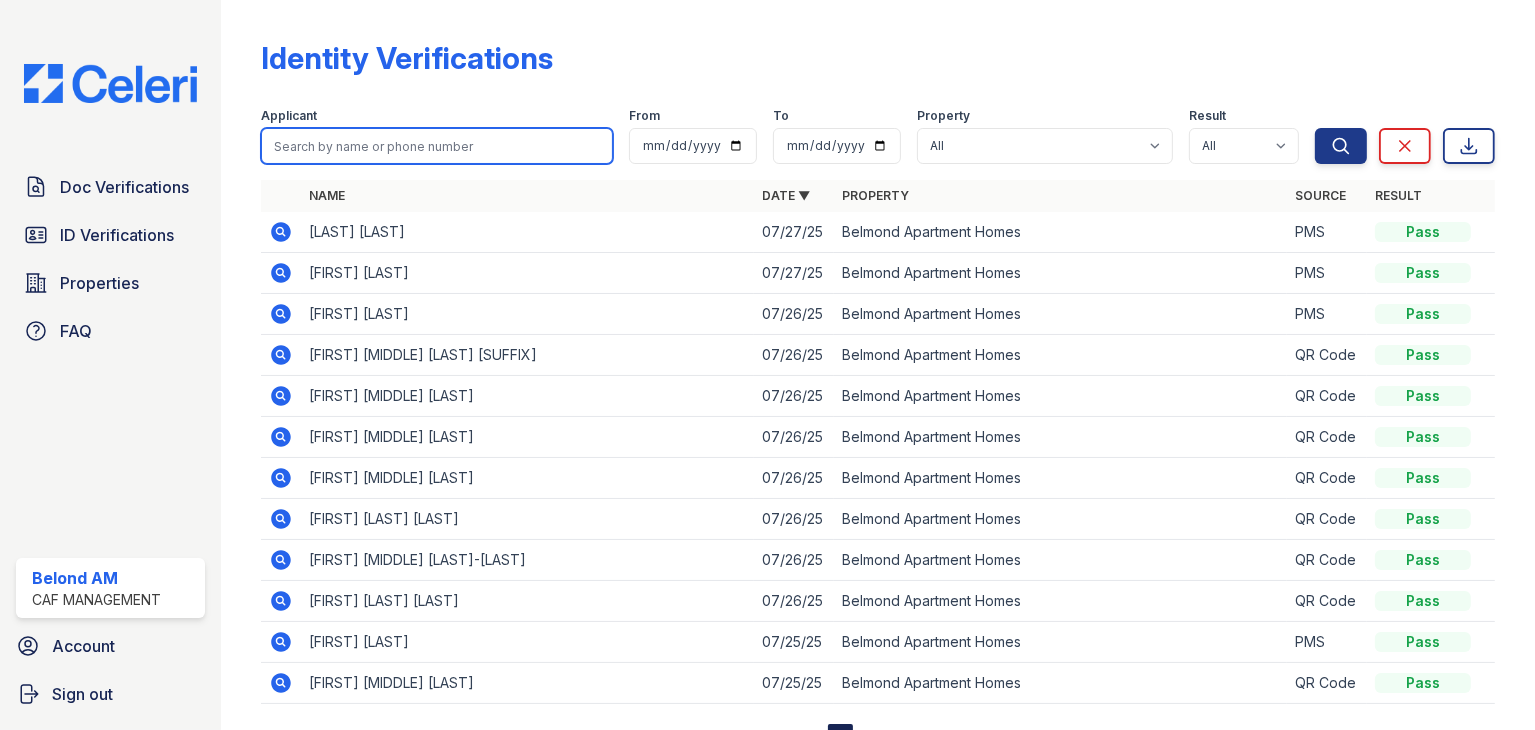 click at bounding box center (437, 146) 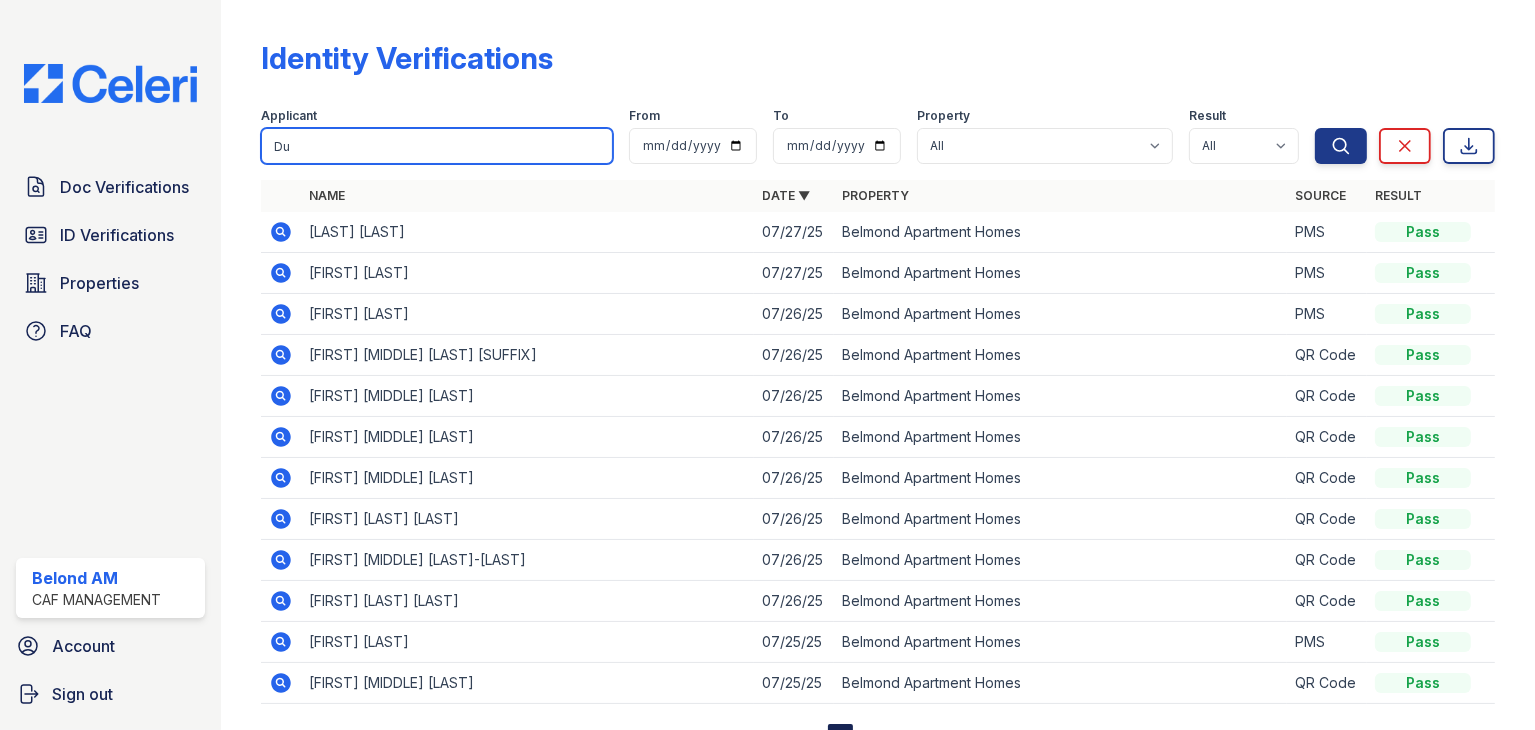 type on "D" 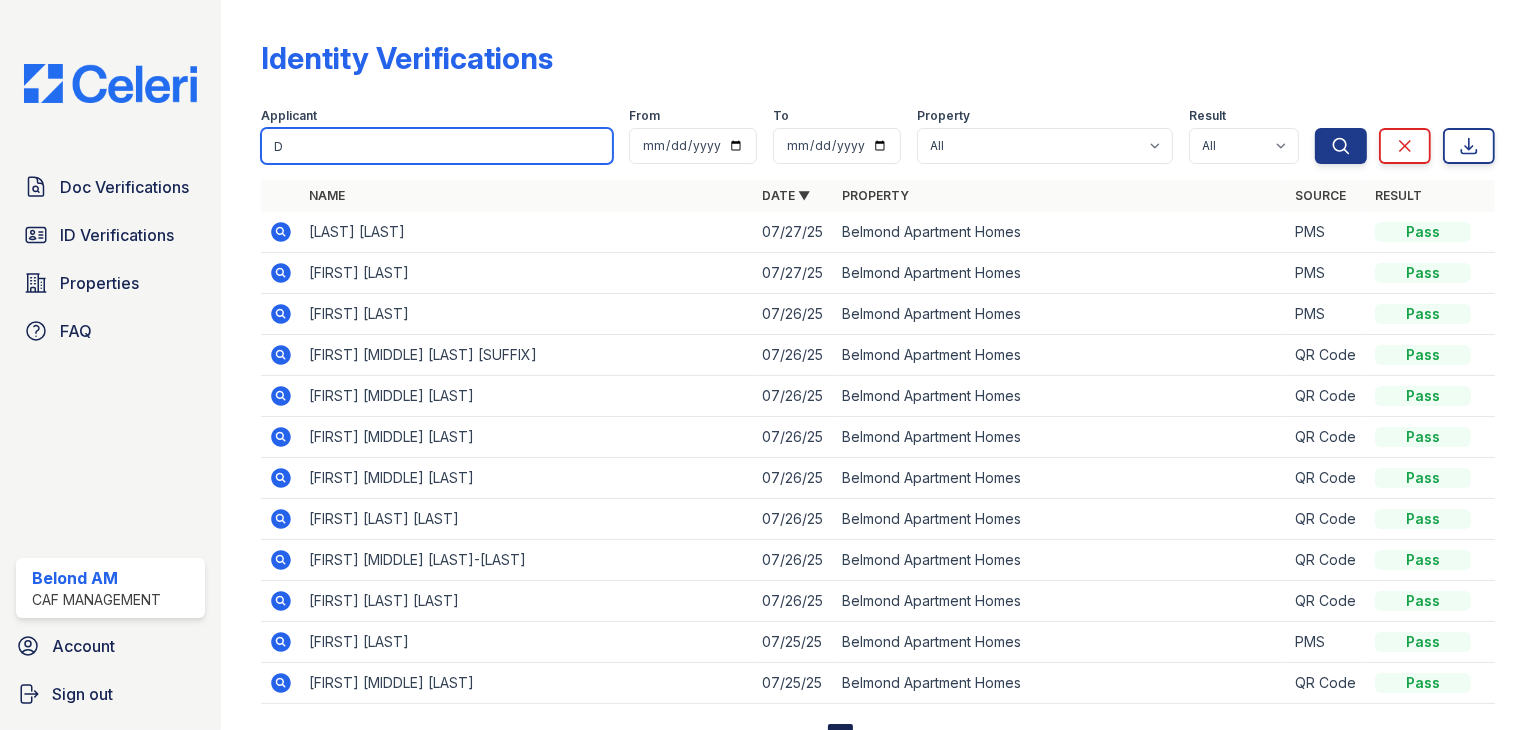 type 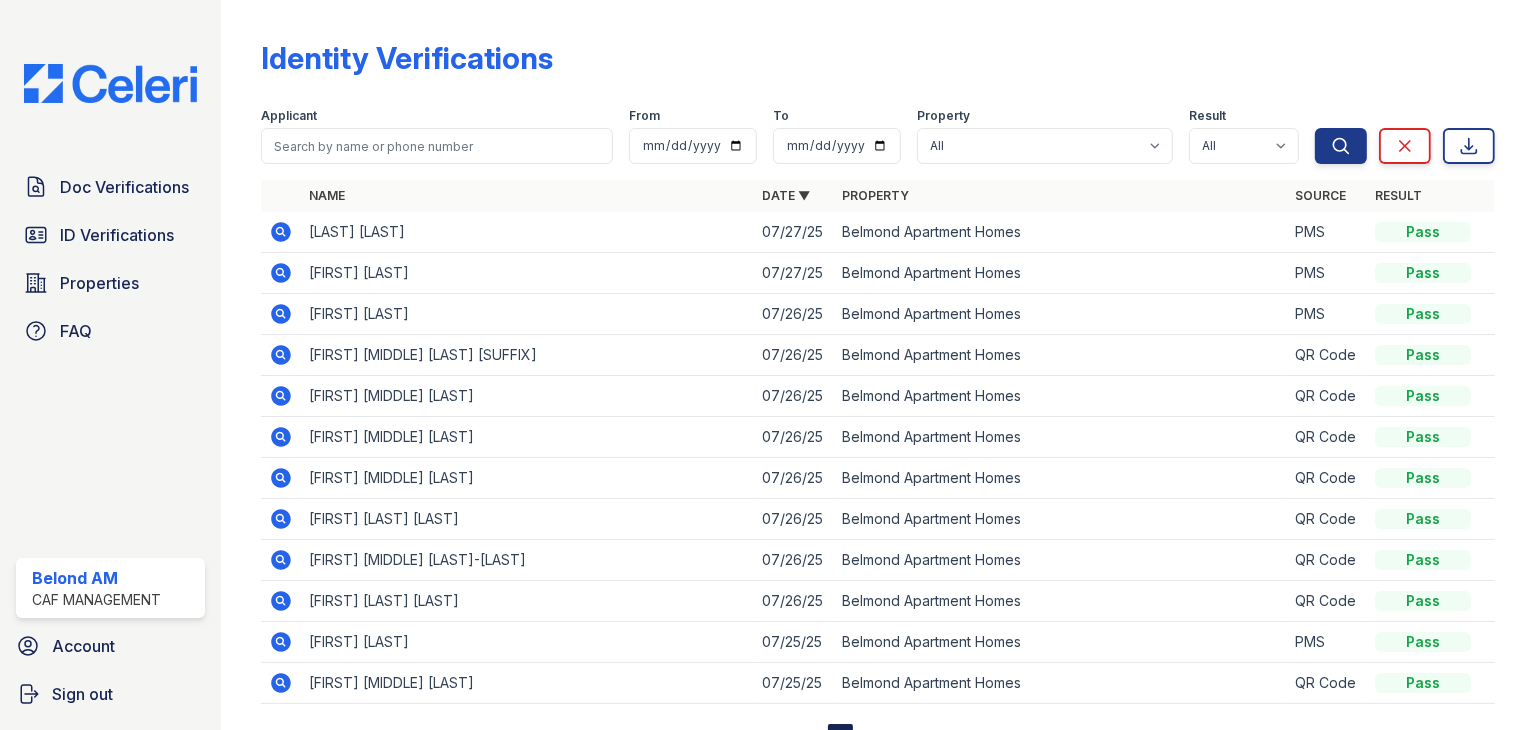 click 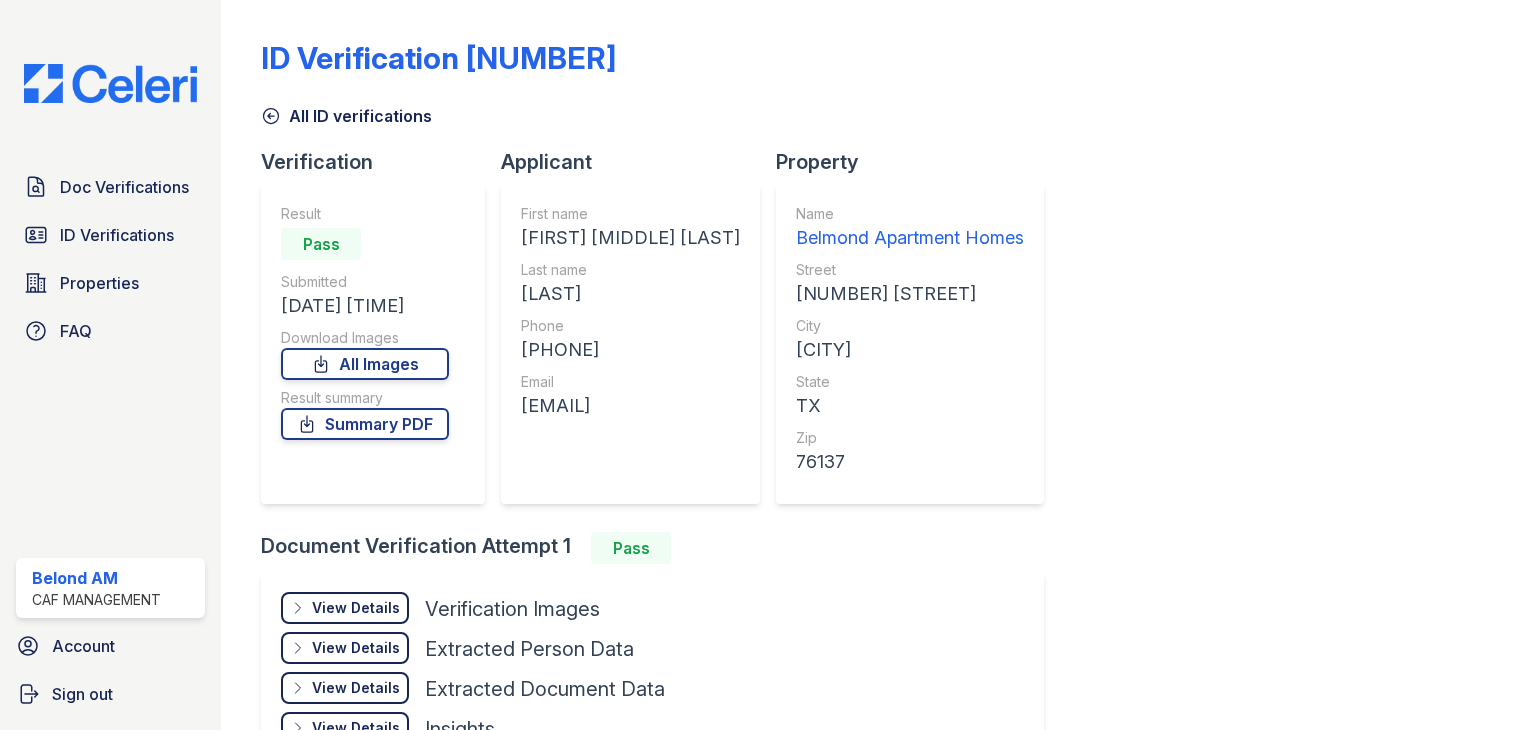 scroll, scrollTop: 0, scrollLeft: 0, axis: both 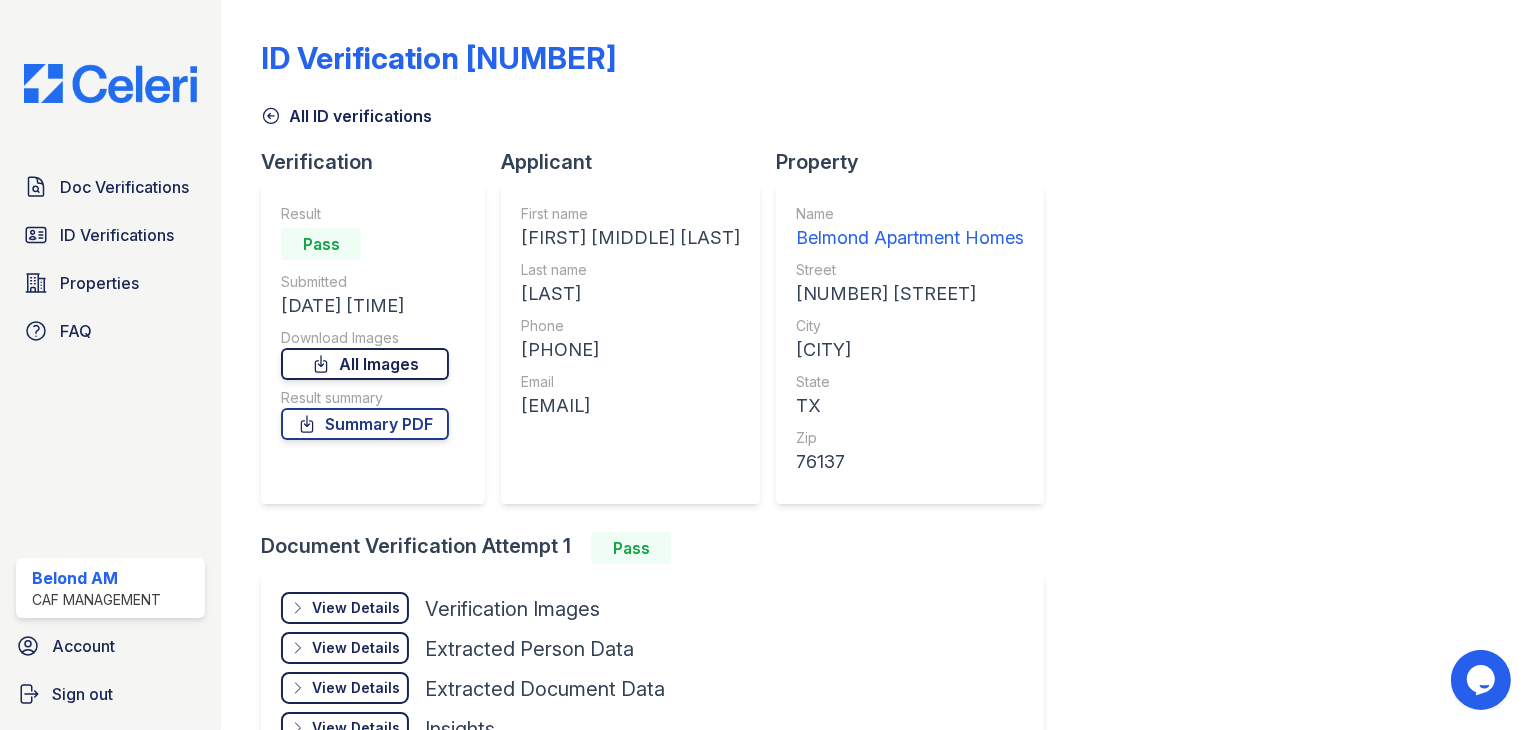 click on "All Images" at bounding box center [365, 364] 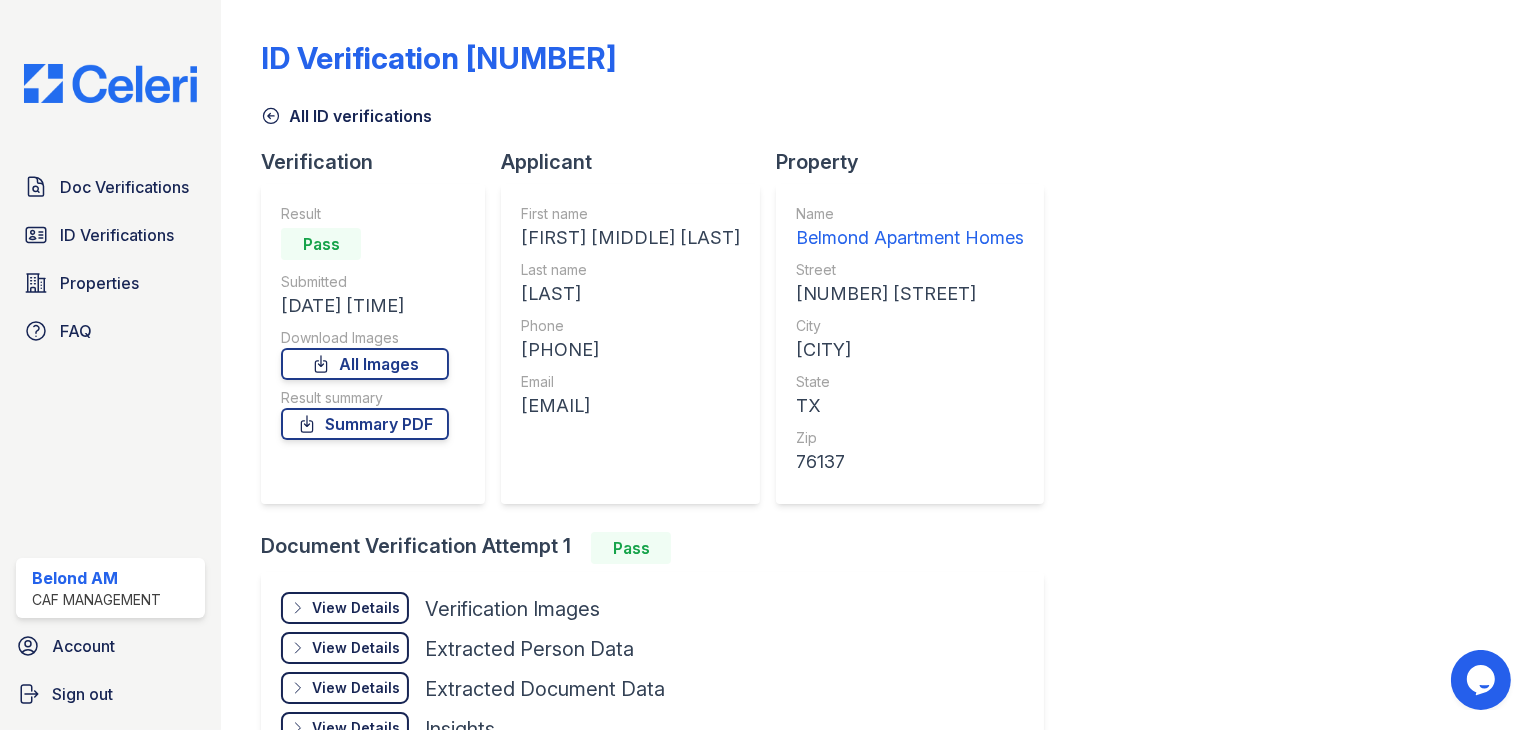 click on "ID Verification [NUMBER]
All ID verifications
Verification
Result
Pass
Submitted
[DATE] [TIME]
Download Images
All Images
Result summary
Summary PDF
Applicant
First name
[FIRST] [MIDDLE]
Last name
[LAST]
Phone
[PHONE]
Email
[EMAIL]
Property
Name
Belmond Apartment Homes
Street
[NUMBER] [STREET]
City
[CITY]
State
[STATE]
Zip
[POSTAL_CODE]
Document Verification Attempt 1
Pass
View Details
Details
Hide Details
Details" at bounding box center [878, 404] 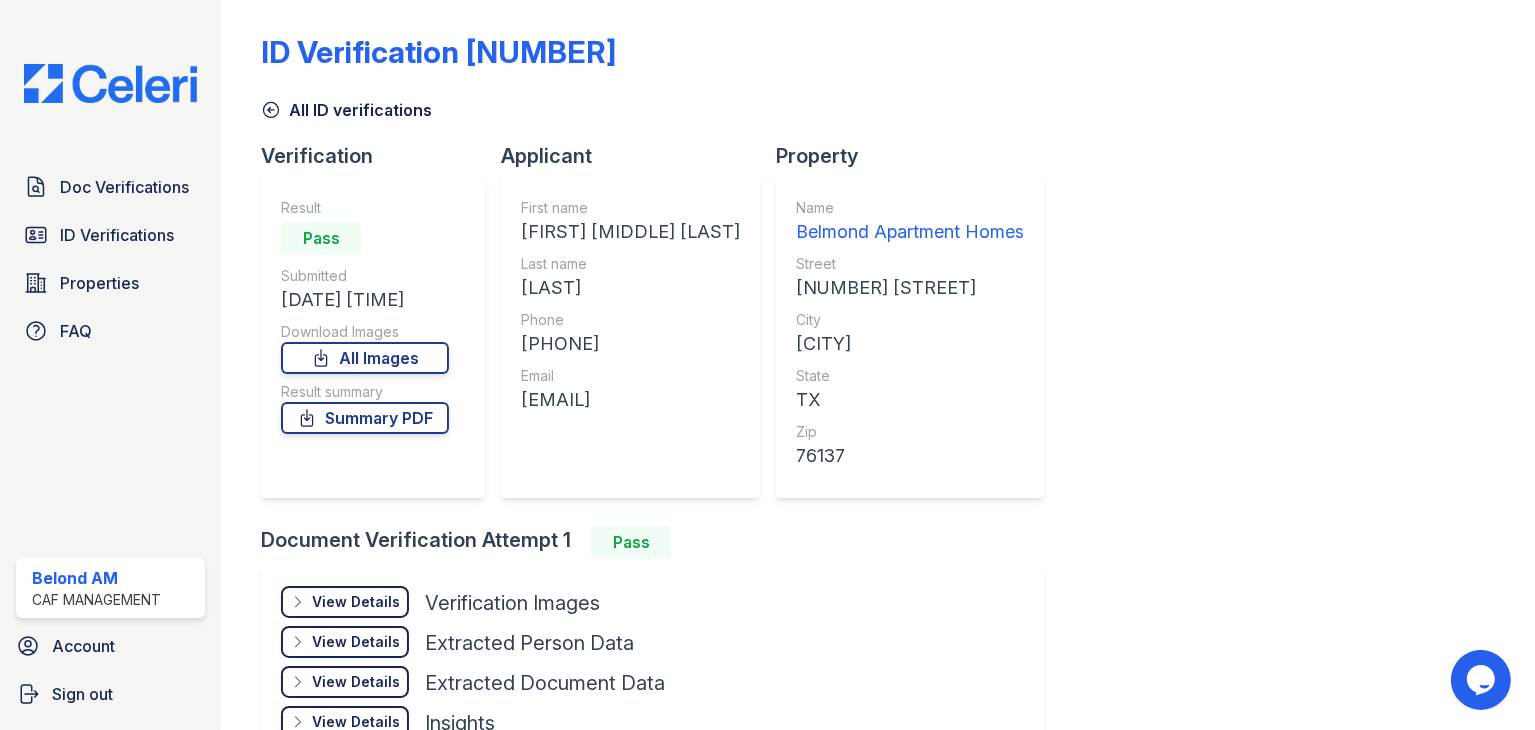scroll, scrollTop: 0, scrollLeft: 0, axis: both 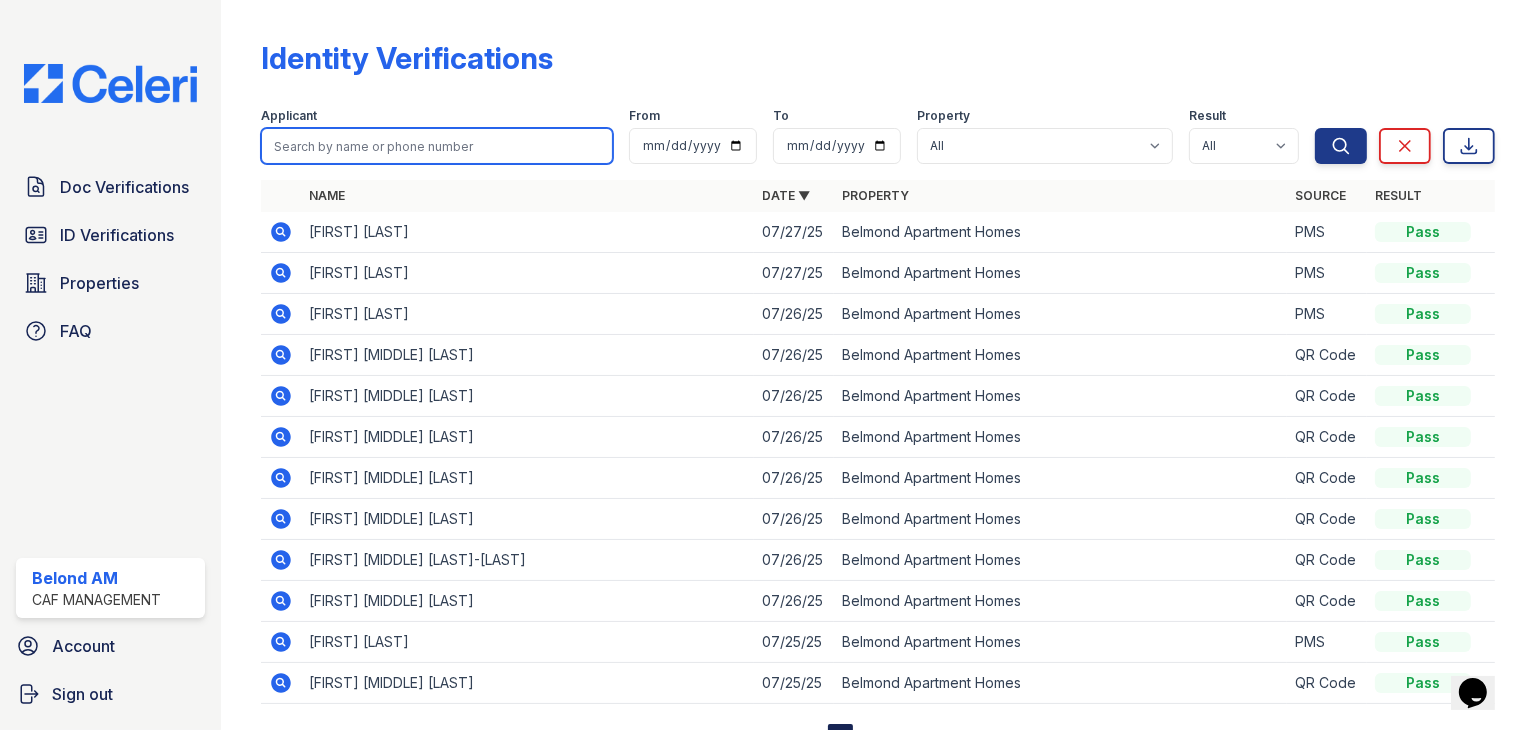 click at bounding box center (437, 146) 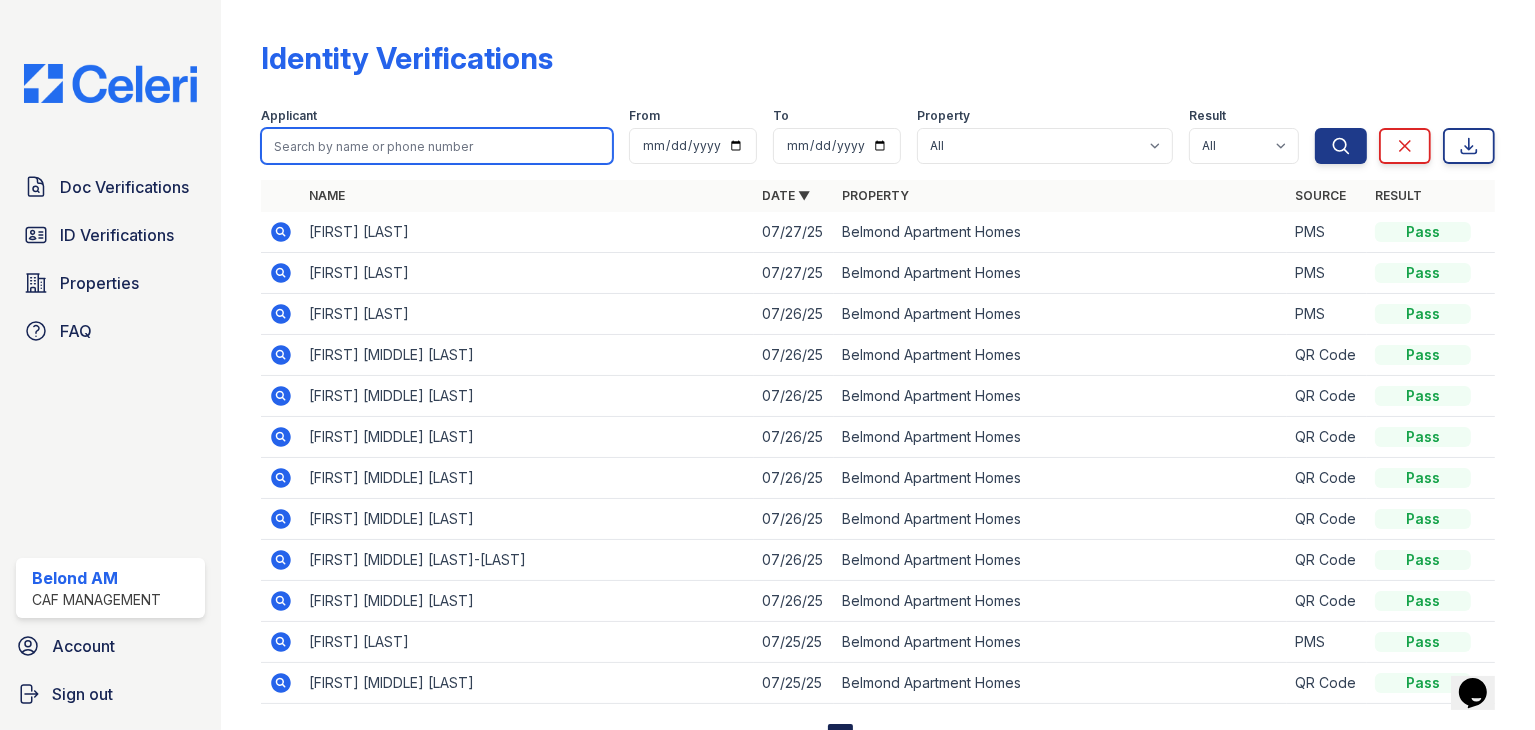 click at bounding box center (437, 146) 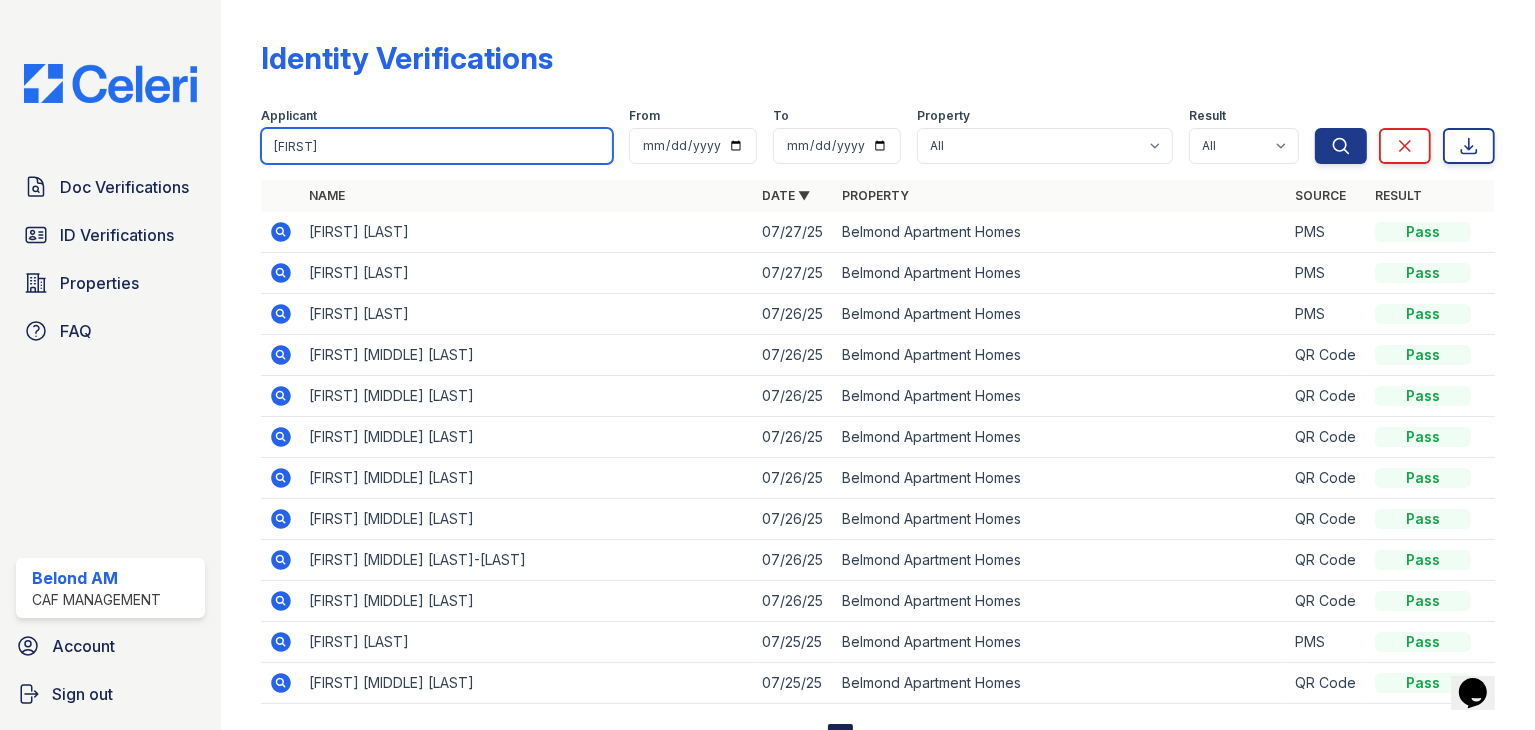 drag, startPoint x: 200, startPoint y: 151, endPoint x: 148, endPoint y: 147, distance: 52.153618 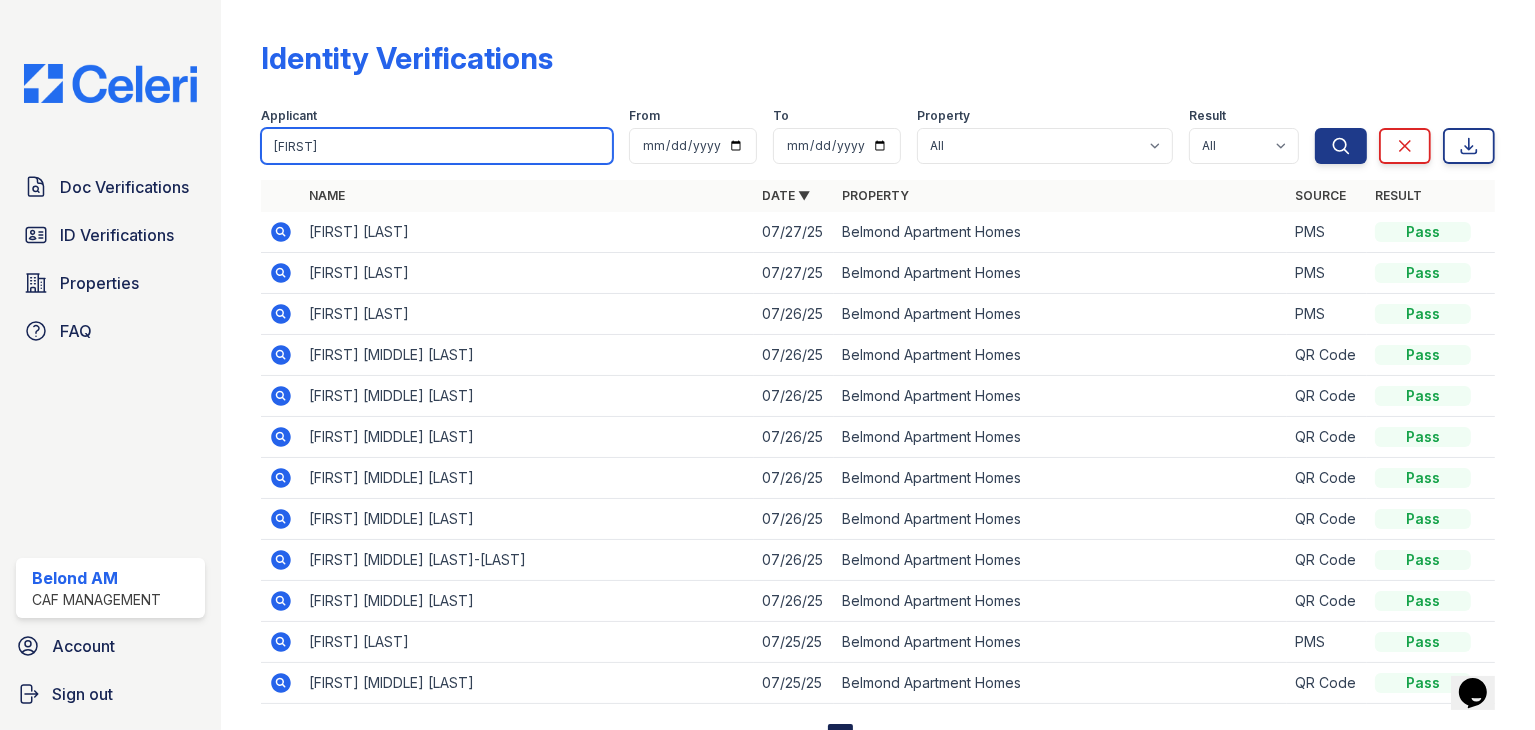 type on "h" 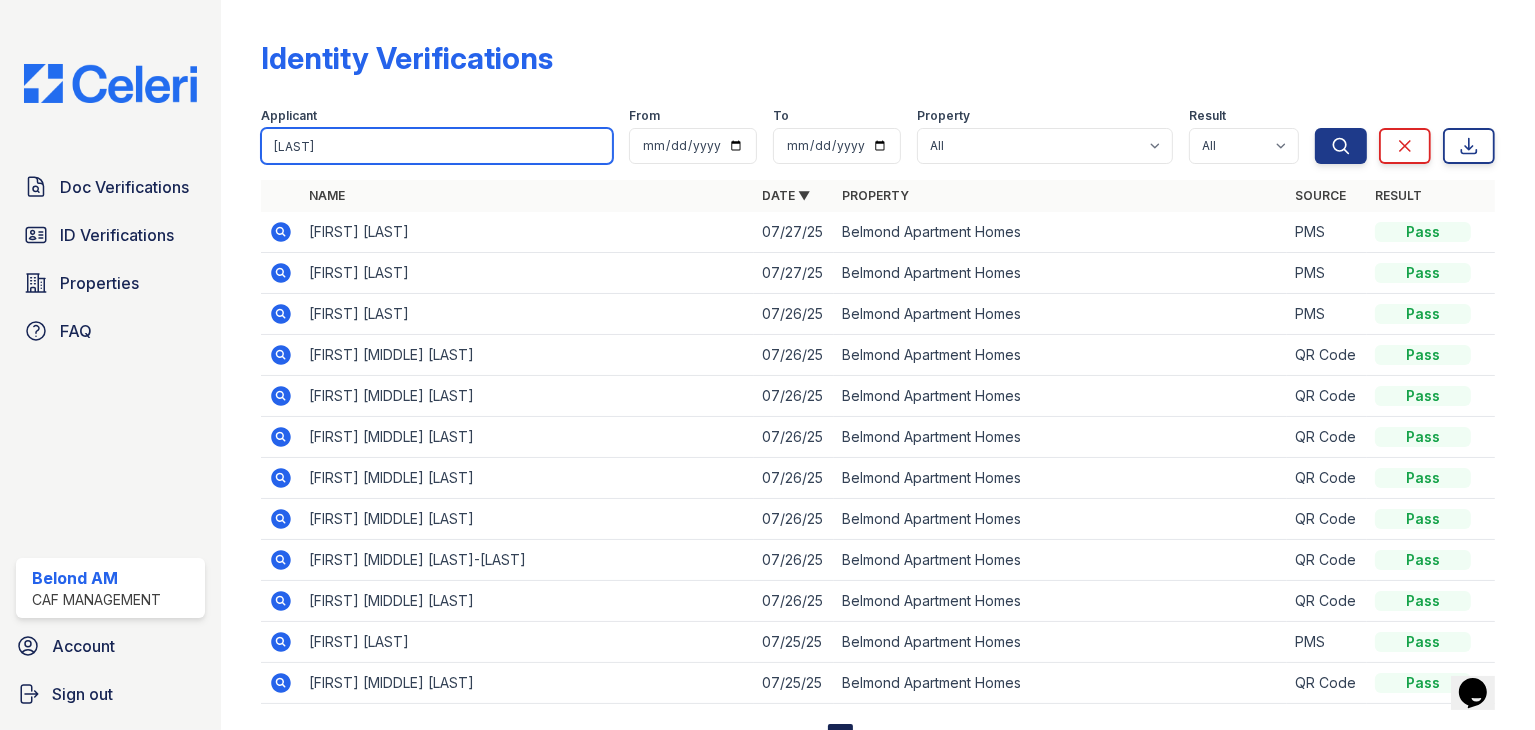 type on "aronategui" 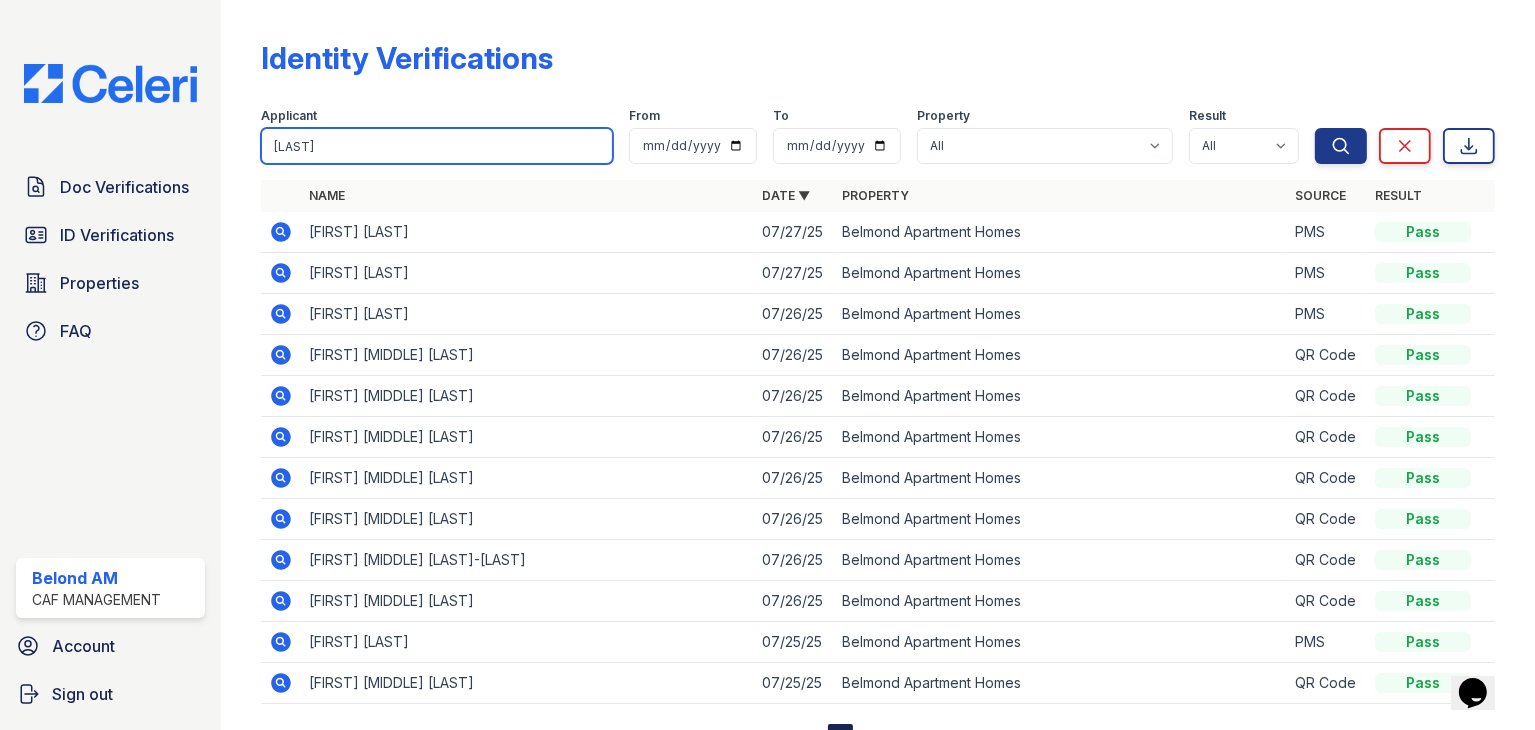 click on "Search" at bounding box center [1341, 146] 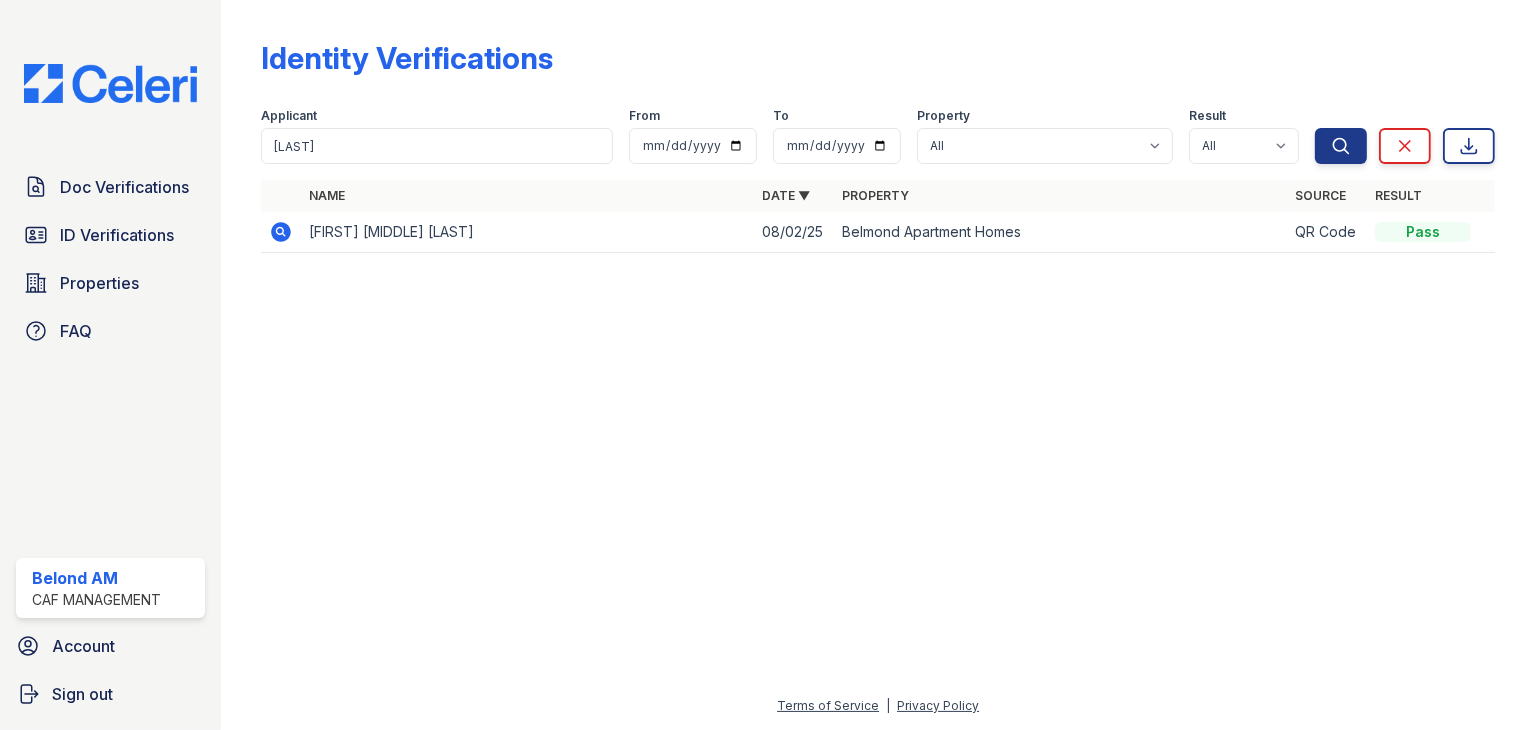 click on "JOEL HUMBERTO OGANDO ARONATEGUI" at bounding box center [527, 232] 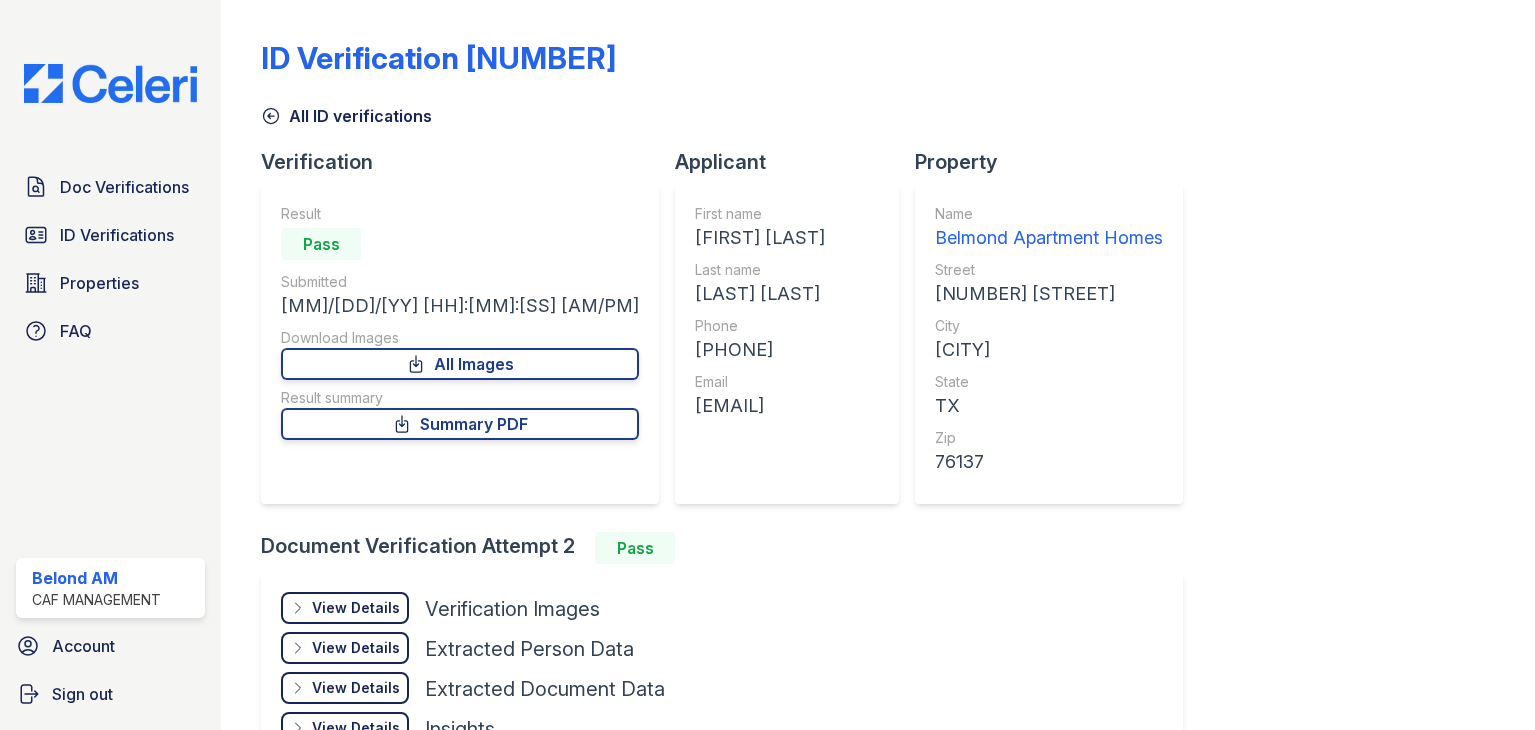 scroll, scrollTop: 0, scrollLeft: 0, axis: both 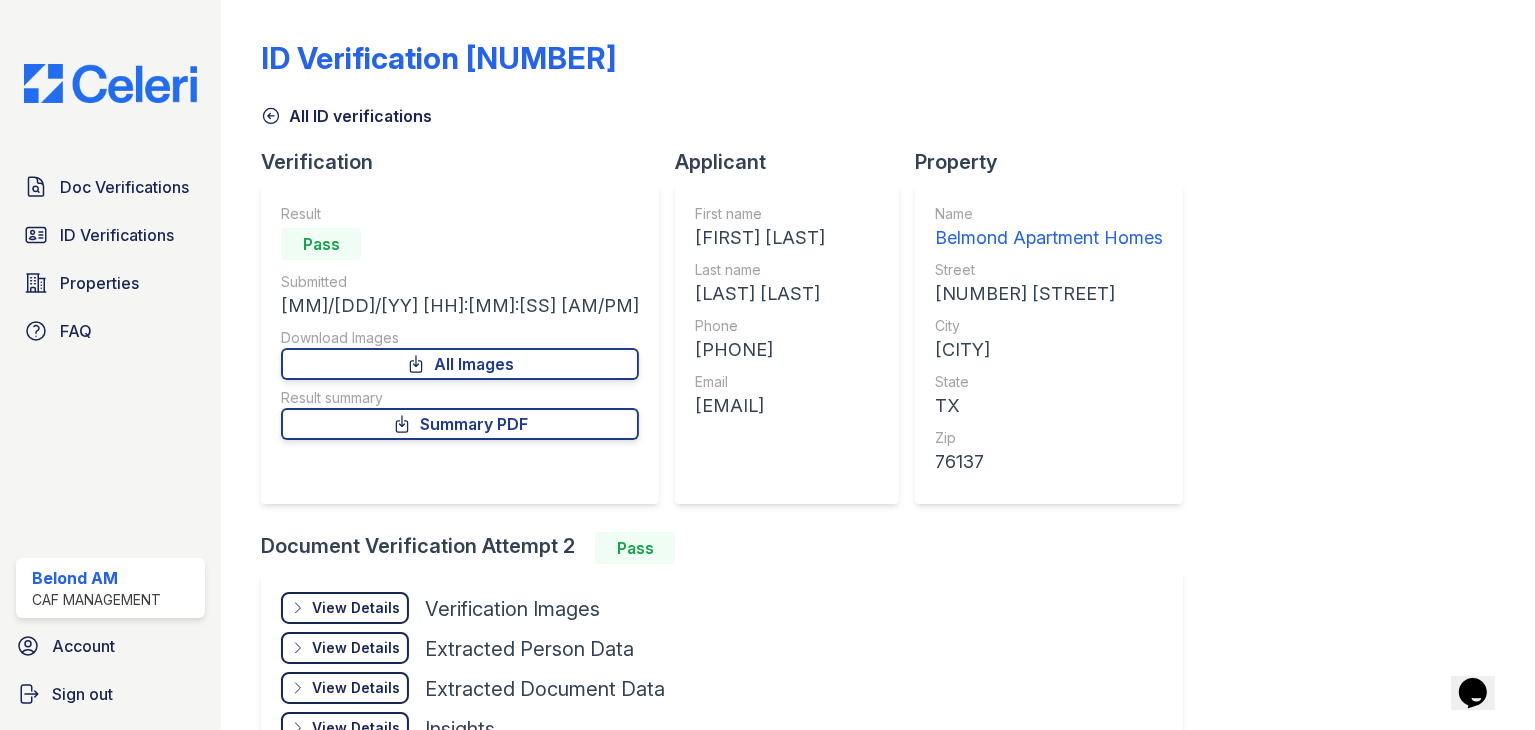 drag, startPoint x: 616, startPoint y: 296, endPoint x: 775, endPoint y: 295, distance: 159.00314 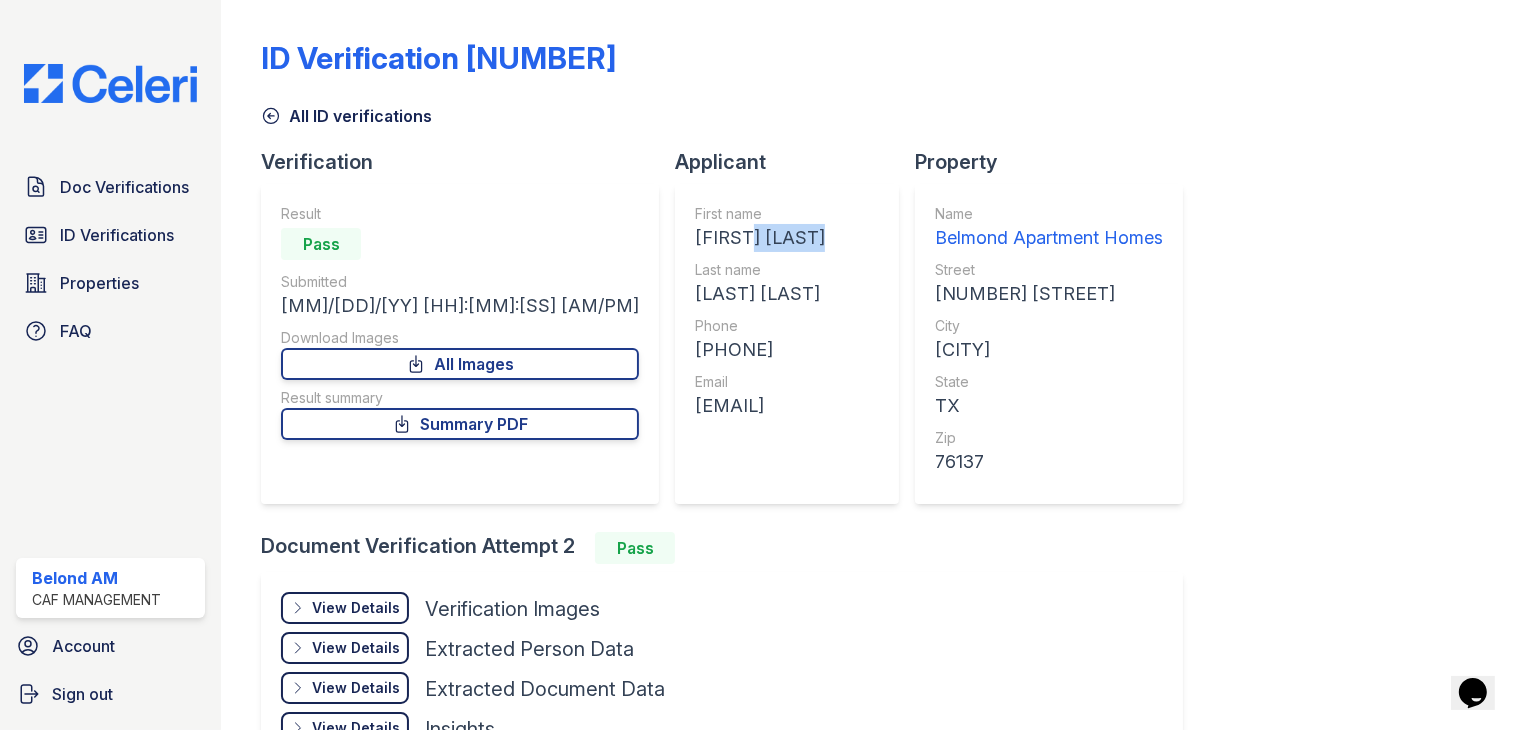 drag, startPoint x: 581, startPoint y: 237, endPoint x: 685, endPoint y: 244, distance: 104.23531 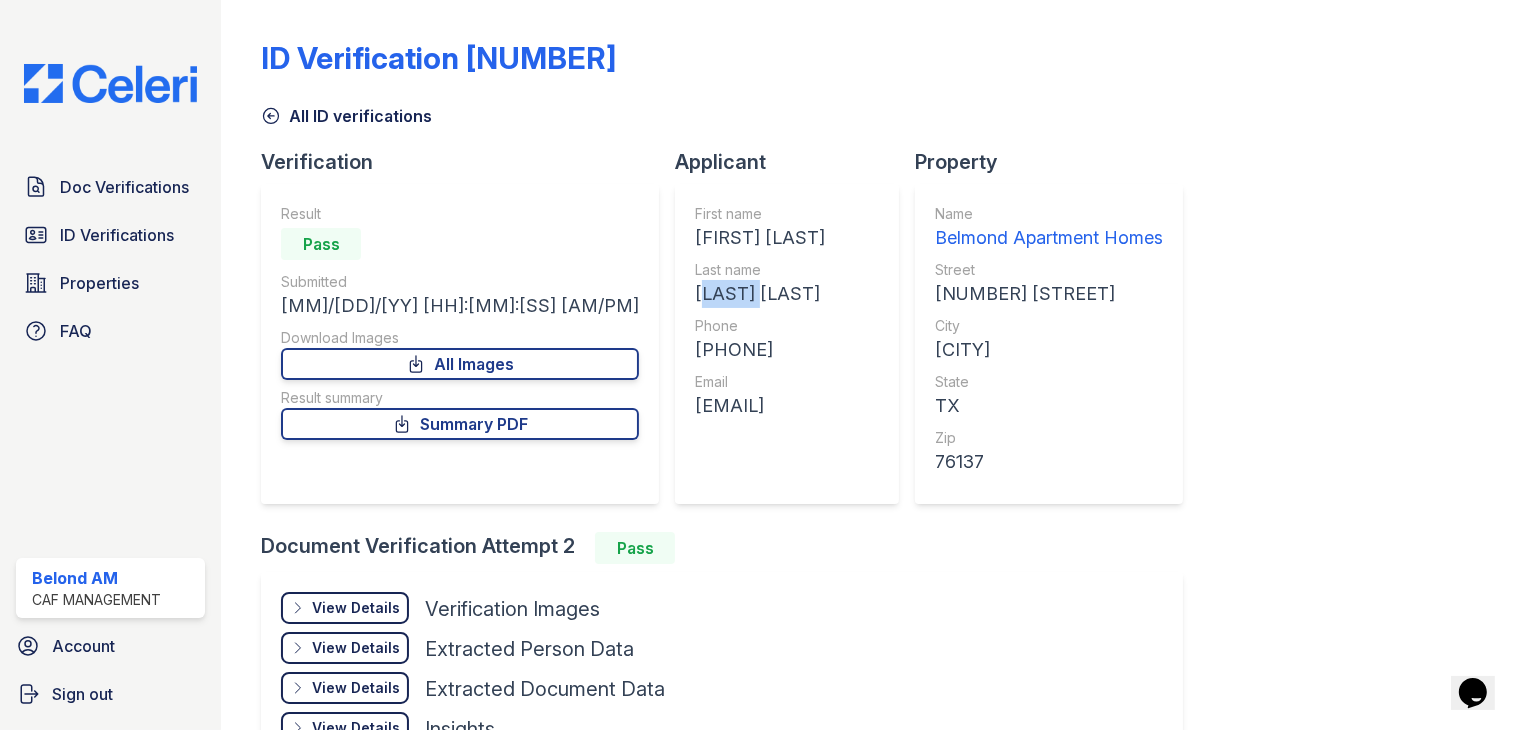 drag, startPoint x: 607, startPoint y: 294, endPoint x: 530, endPoint y: 297, distance: 77.05842 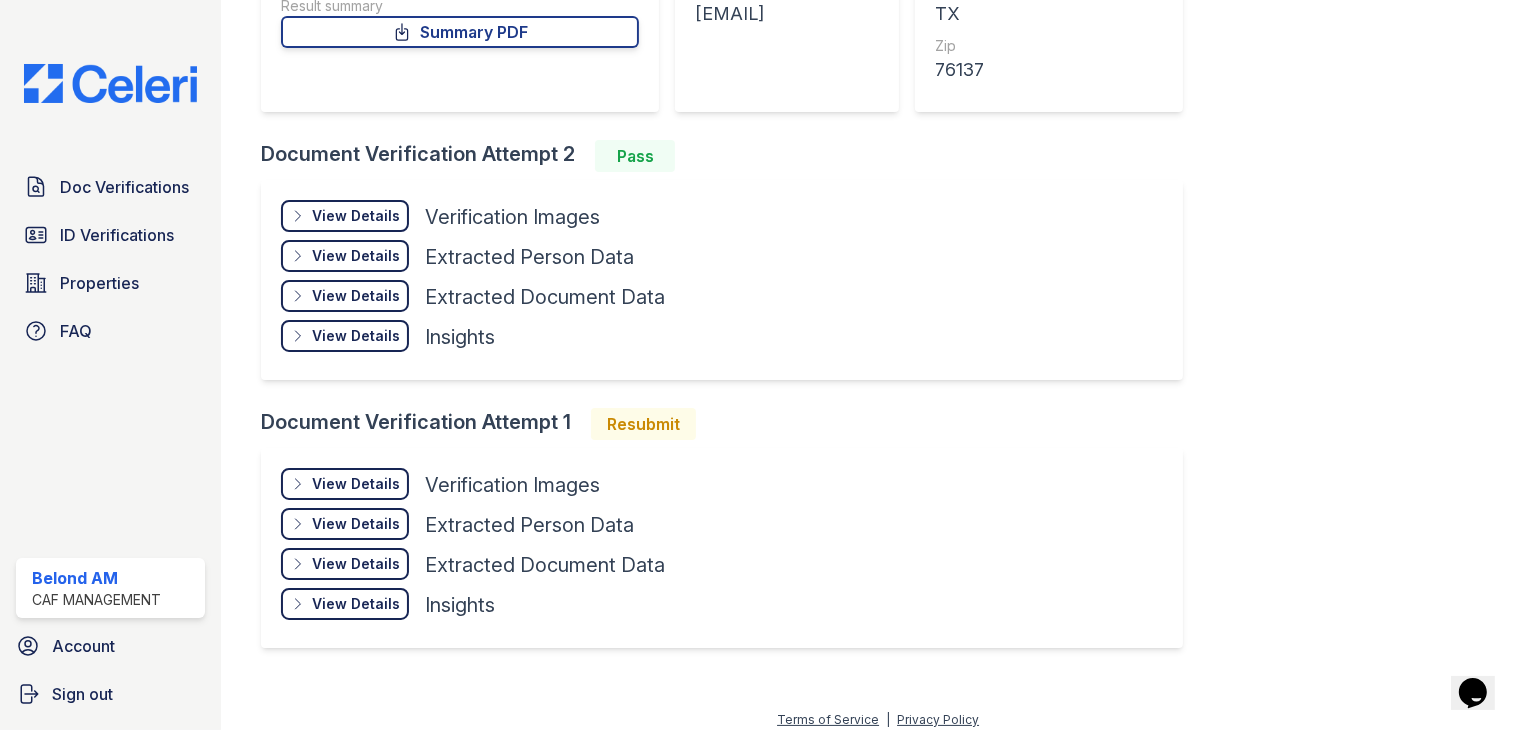 scroll, scrollTop: 400, scrollLeft: 0, axis: vertical 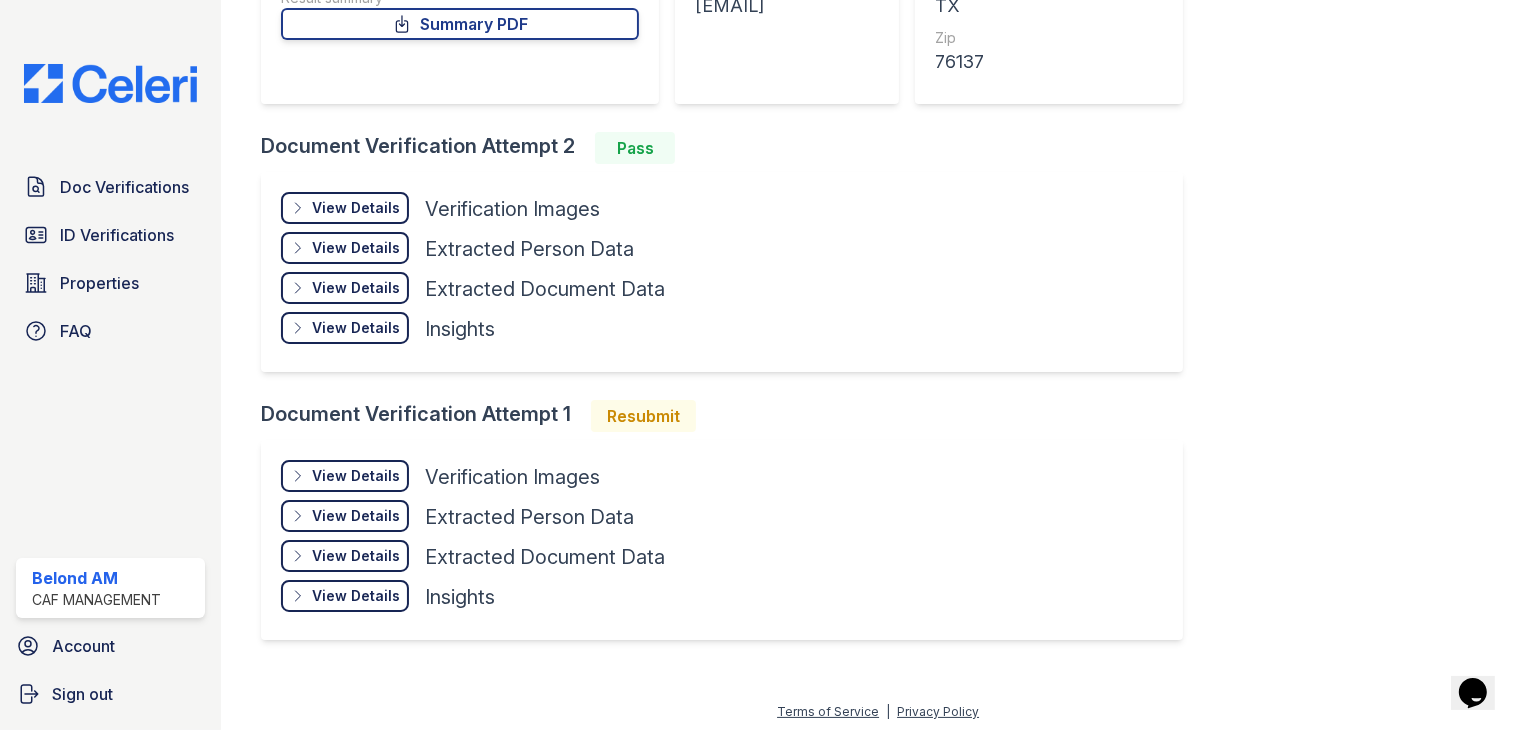 click on "View Details" at bounding box center (356, 248) 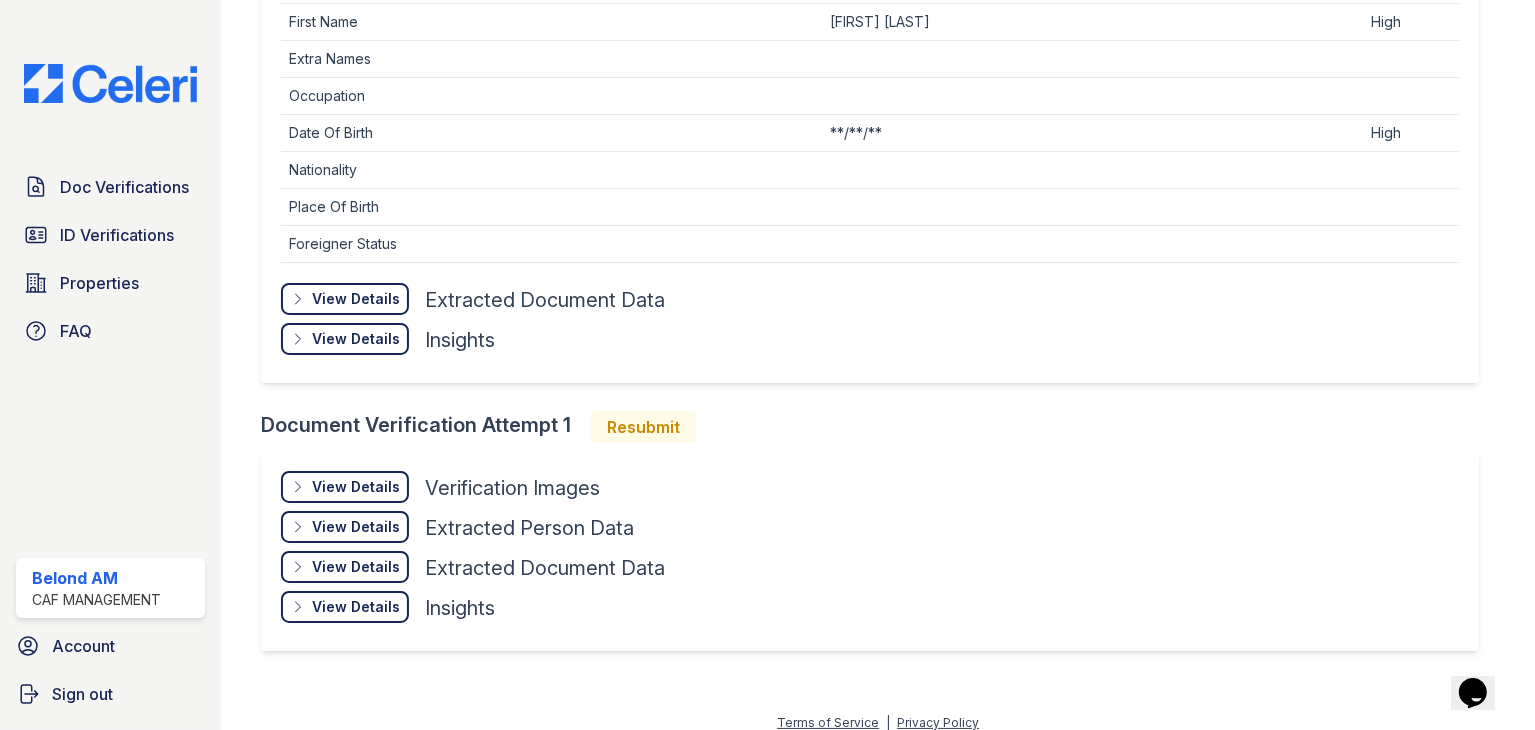scroll, scrollTop: 893, scrollLeft: 0, axis: vertical 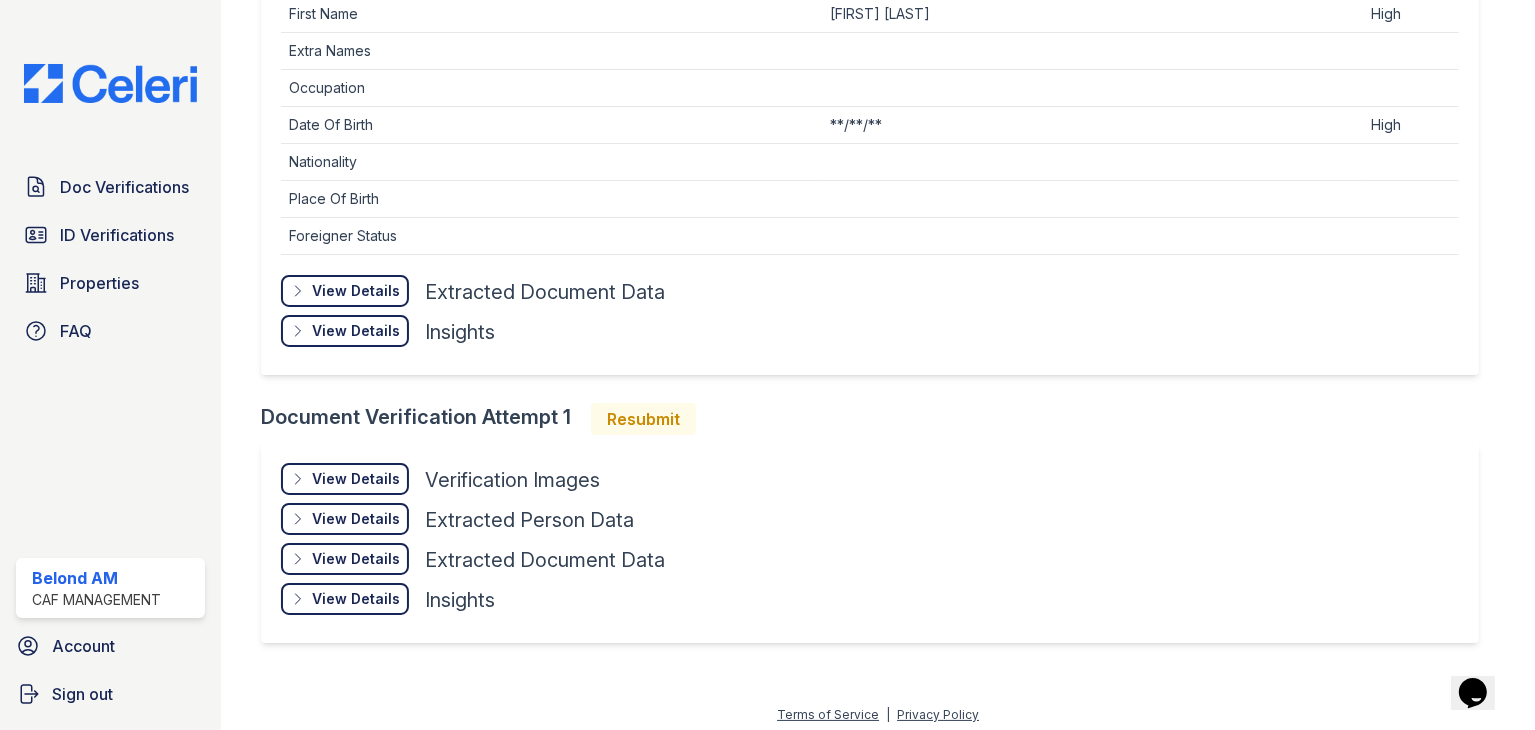 click on "View Details" at bounding box center [356, 291] 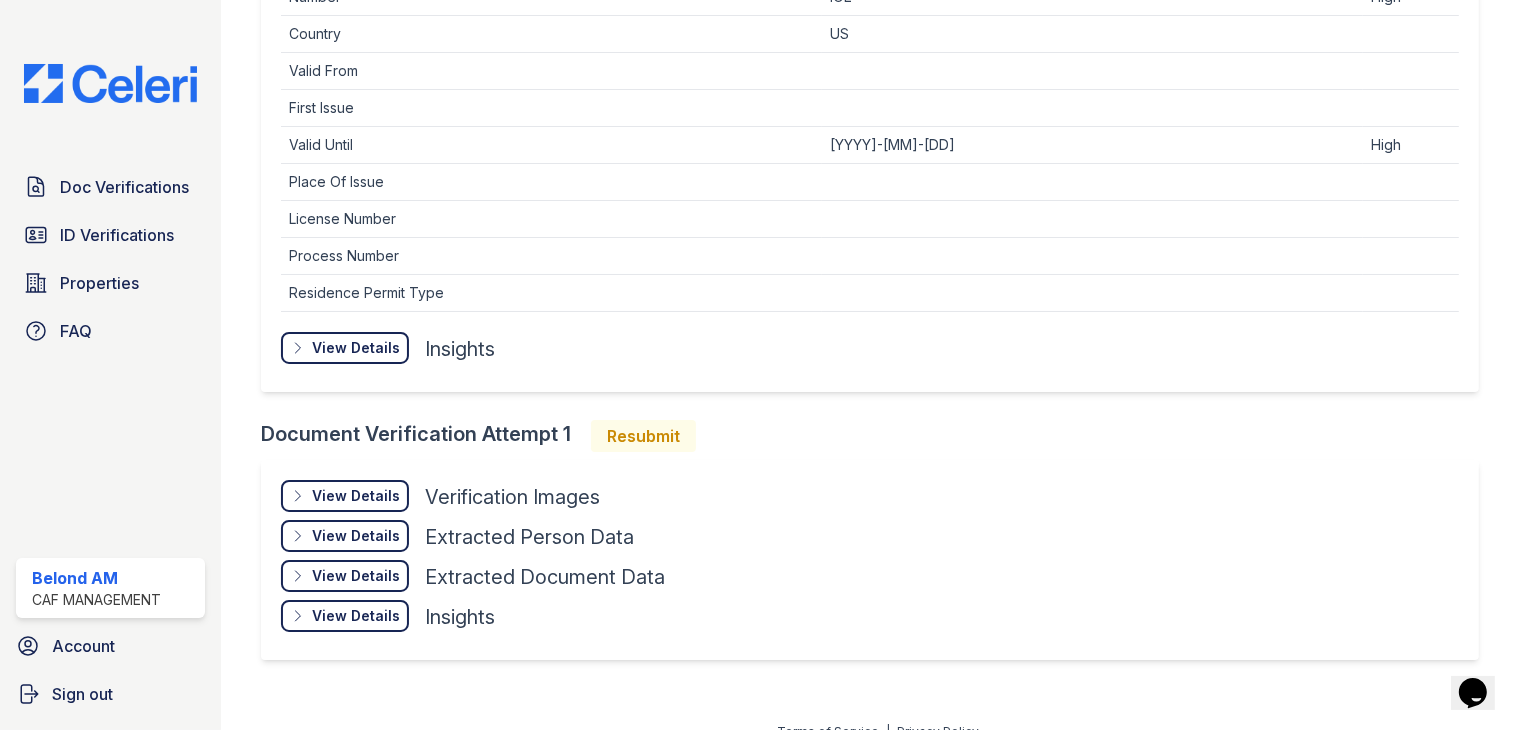 scroll, scrollTop: 1313, scrollLeft: 0, axis: vertical 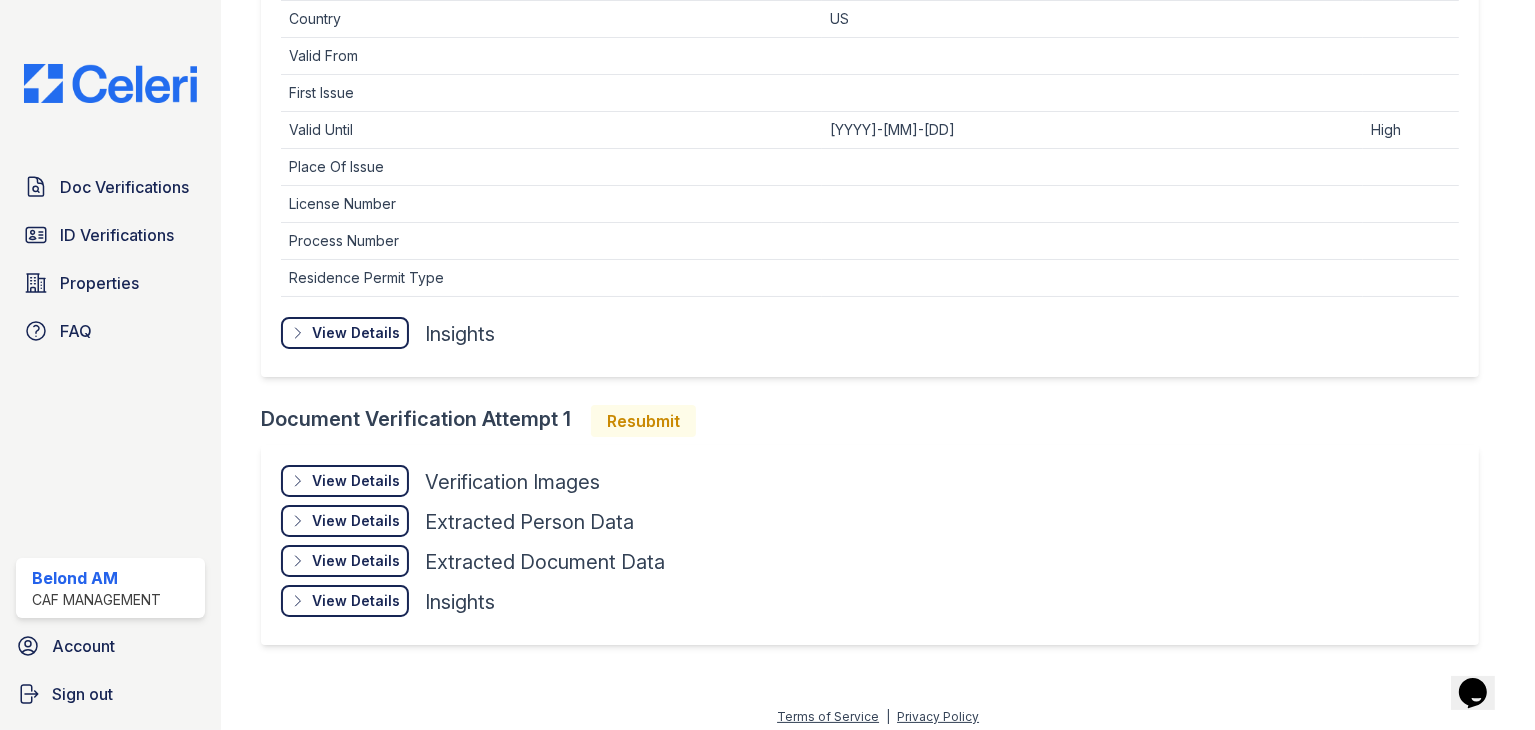 click on "View Details" at bounding box center (356, 481) 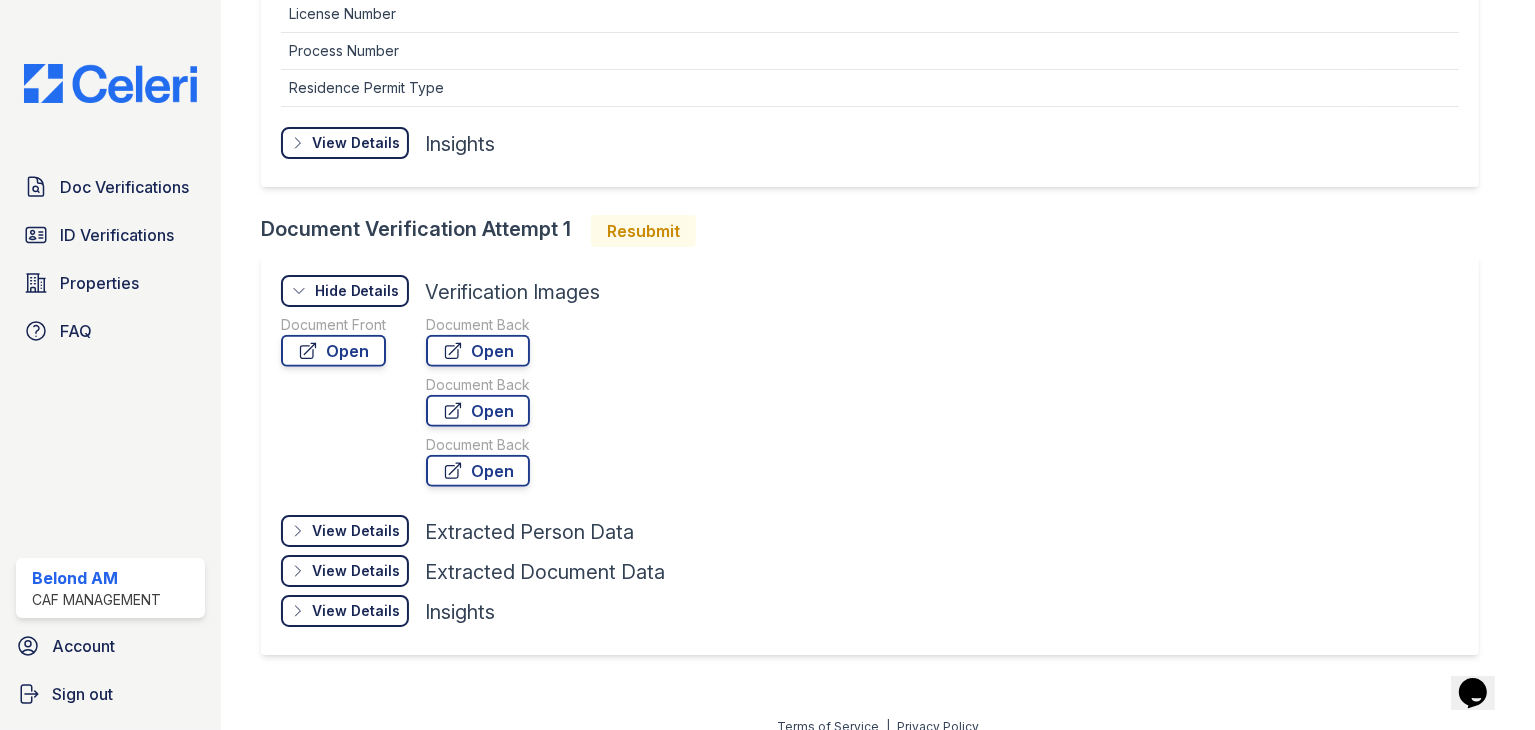 scroll, scrollTop: 1513, scrollLeft: 0, axis: vertical 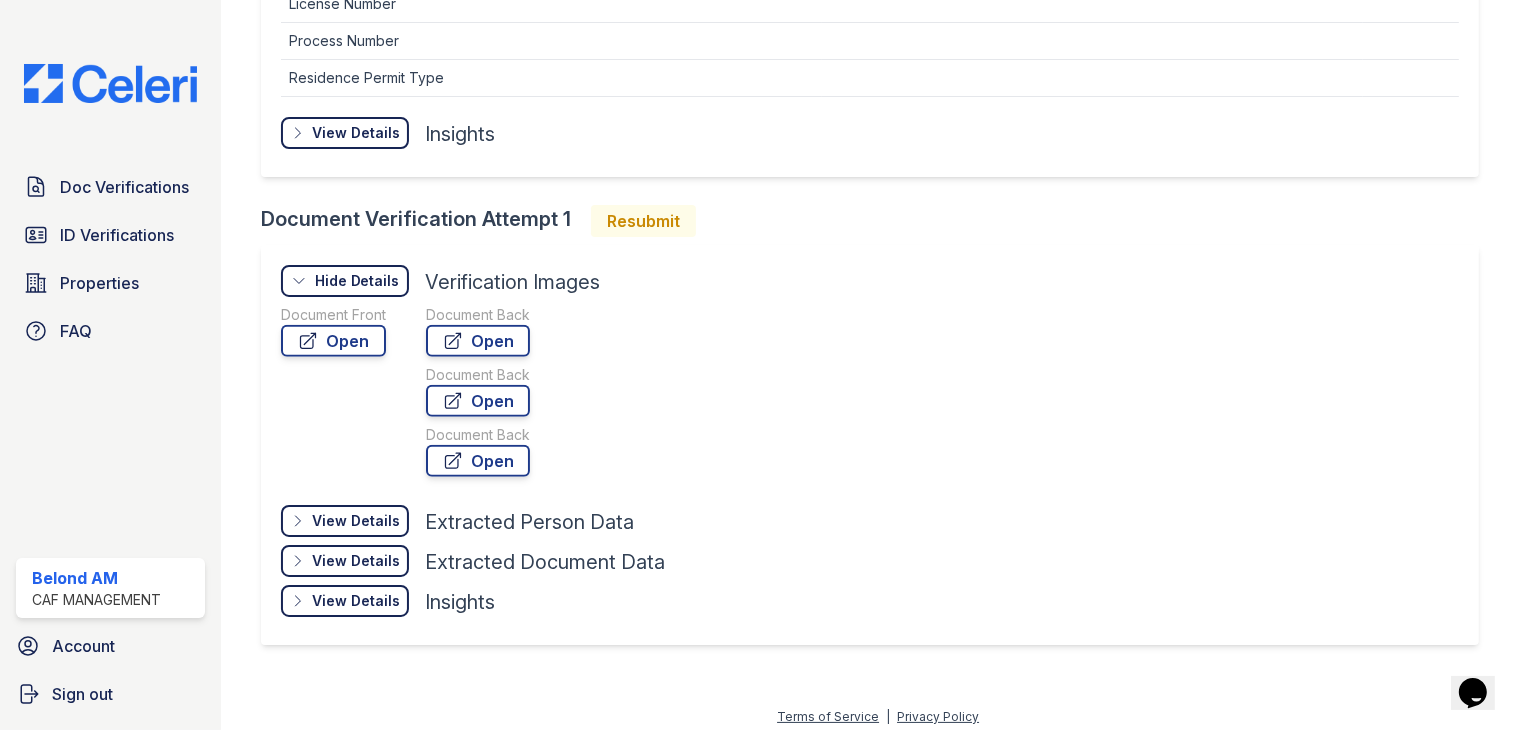click on "Hide Details" at bounding box center (357, 281) 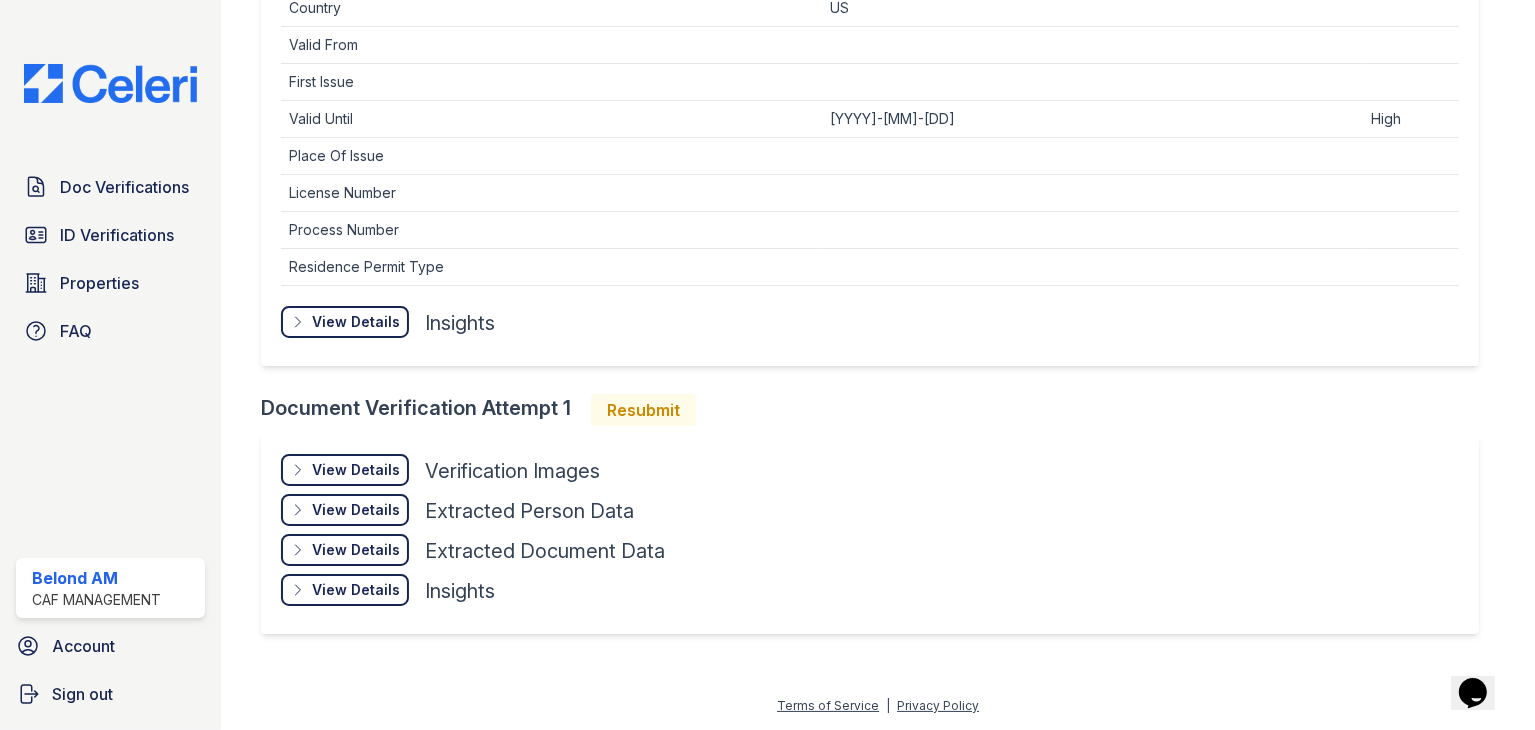 scroll, scrollTop: 1313, scrollLeft: 0, axis: vertical 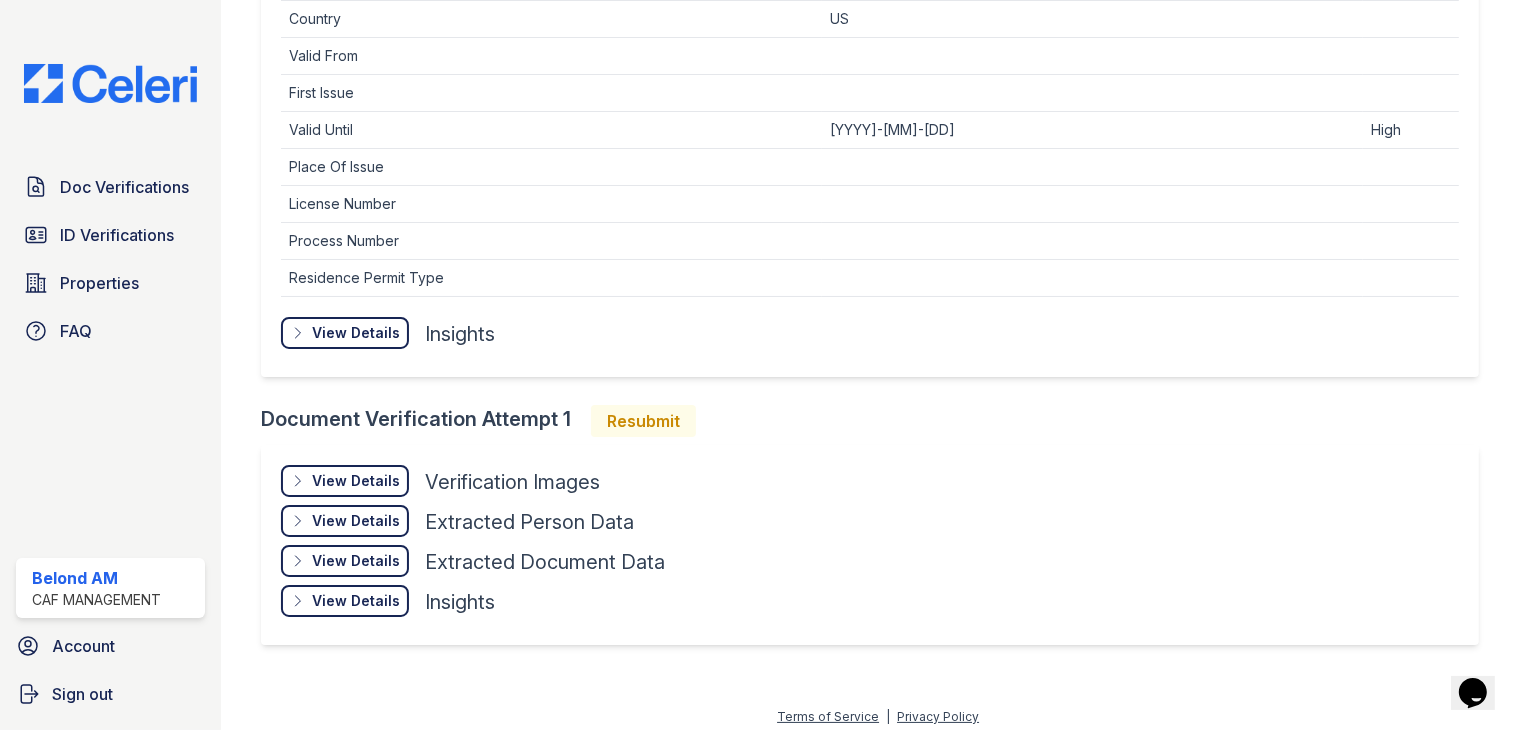 click on "View Details" at bounding box center (356, 521) 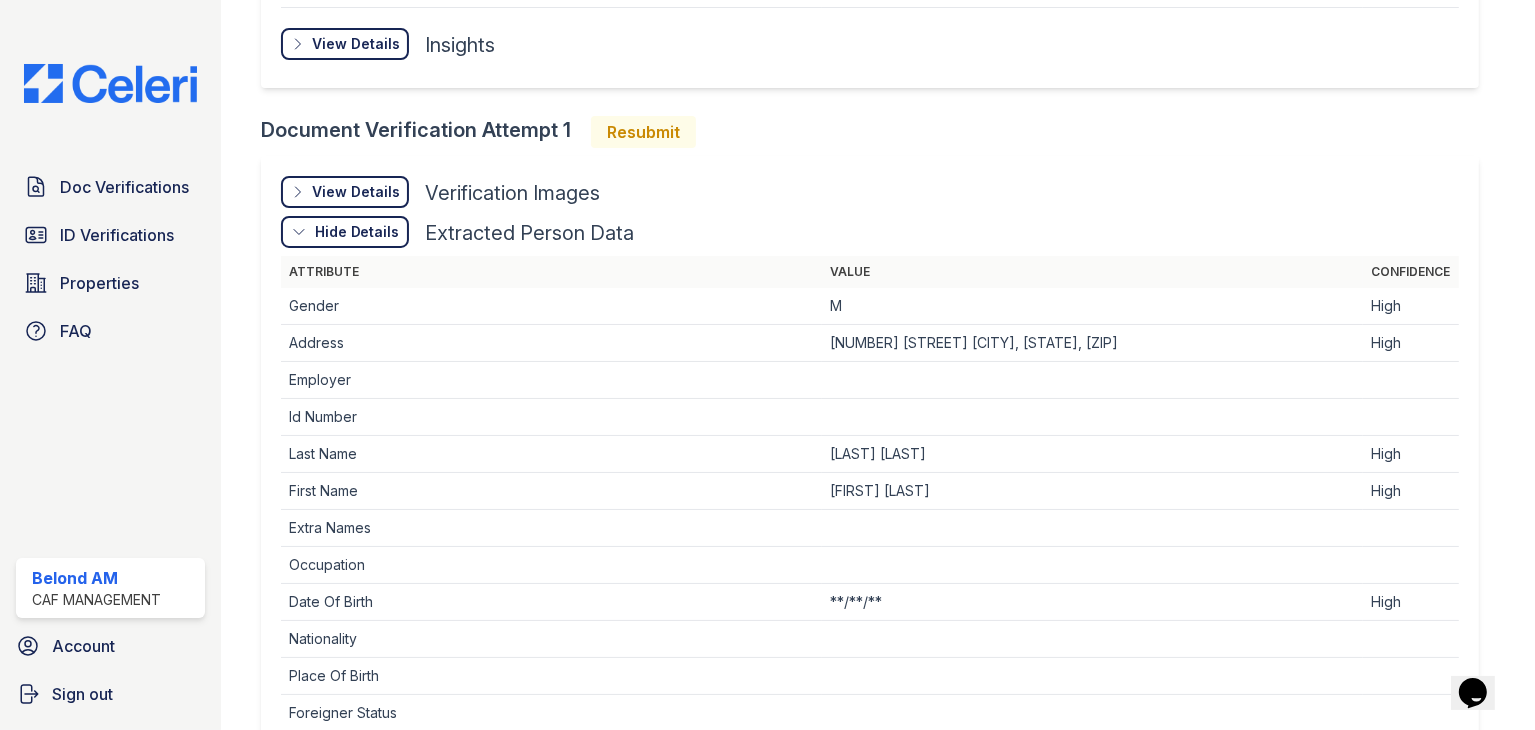 scroll, scrollTop: 1607, scrollLeft: 0, axis: vertical 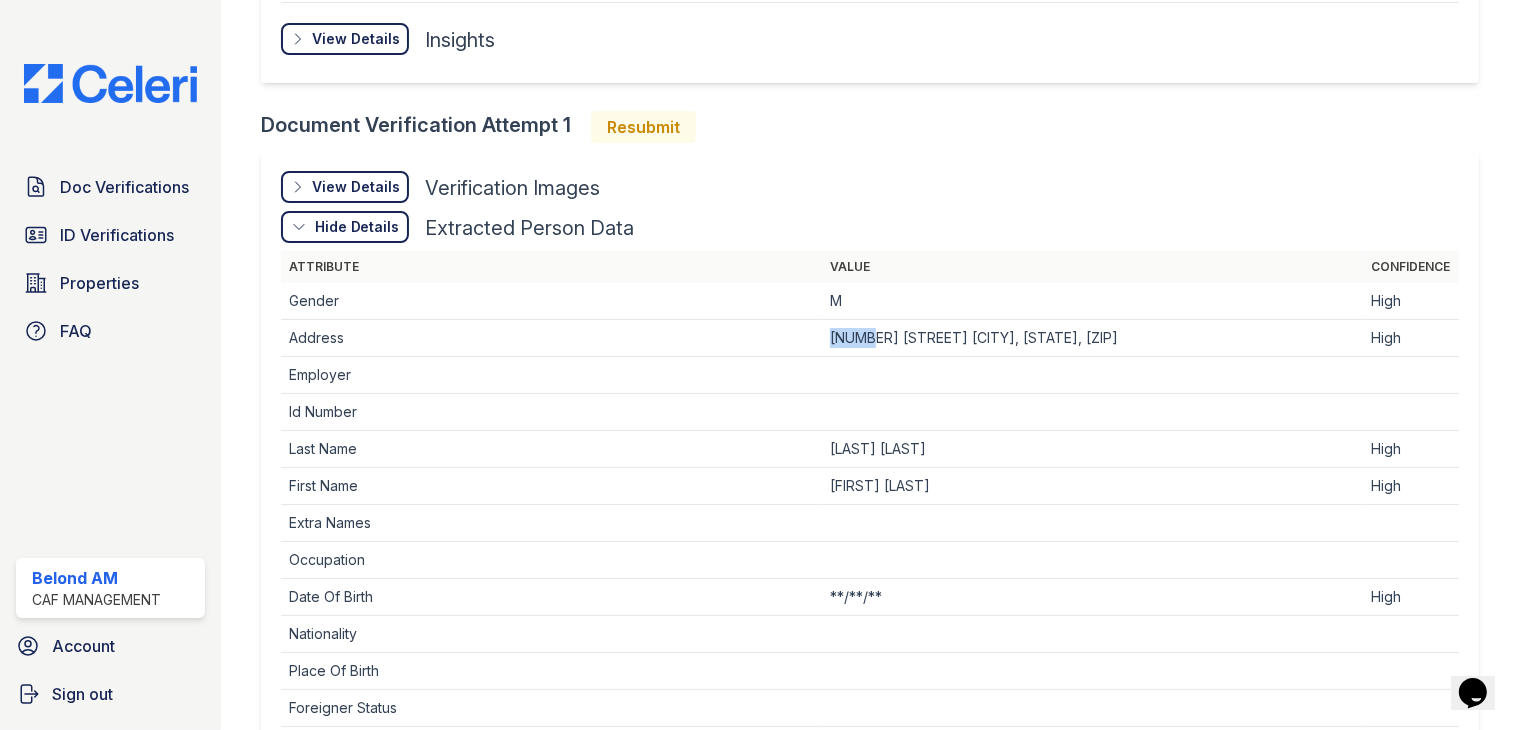 drag, startPoint x: 822, startPoint y: 327, endPoint x: 860, endPoint y: 325, distance: 38.052597 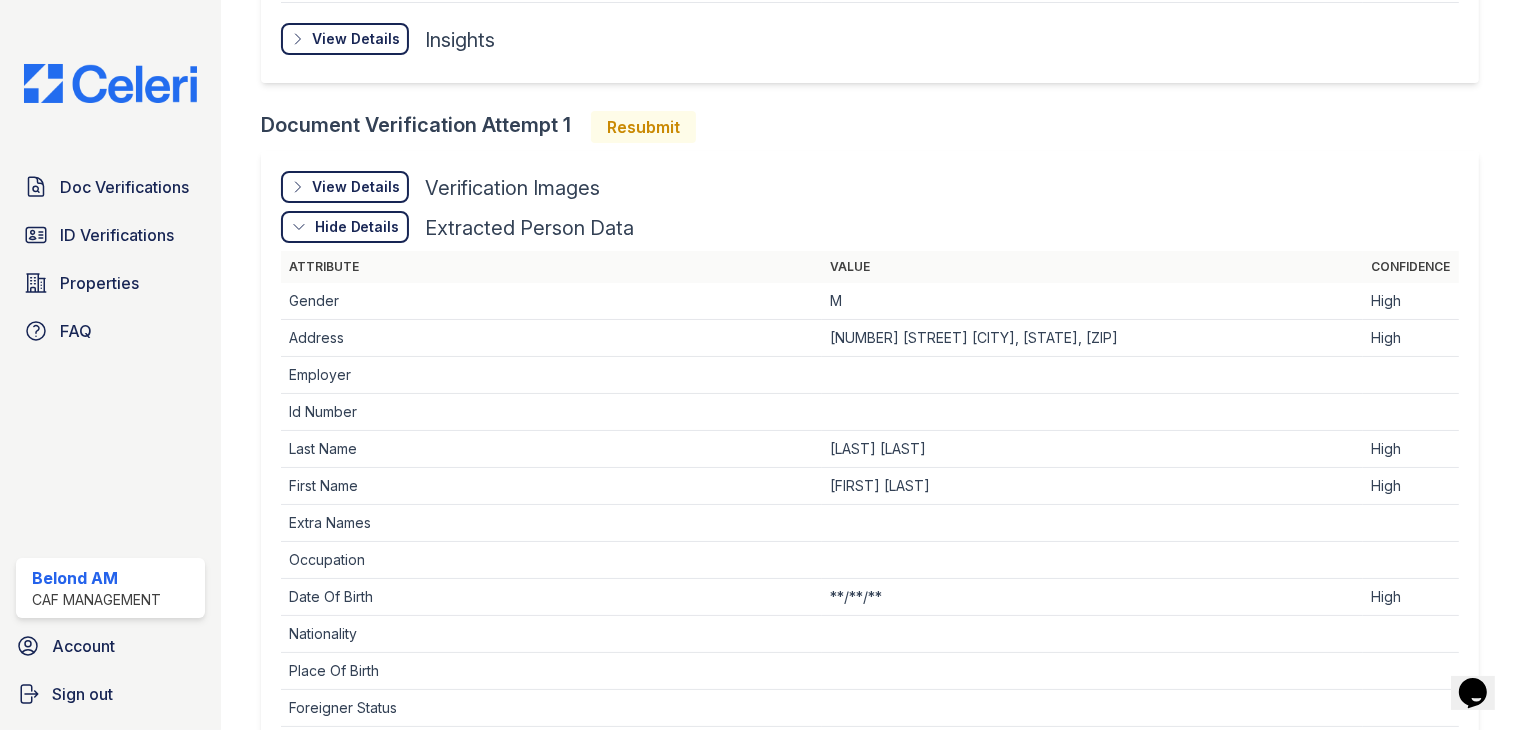 click at bounding box center [1092, 375] 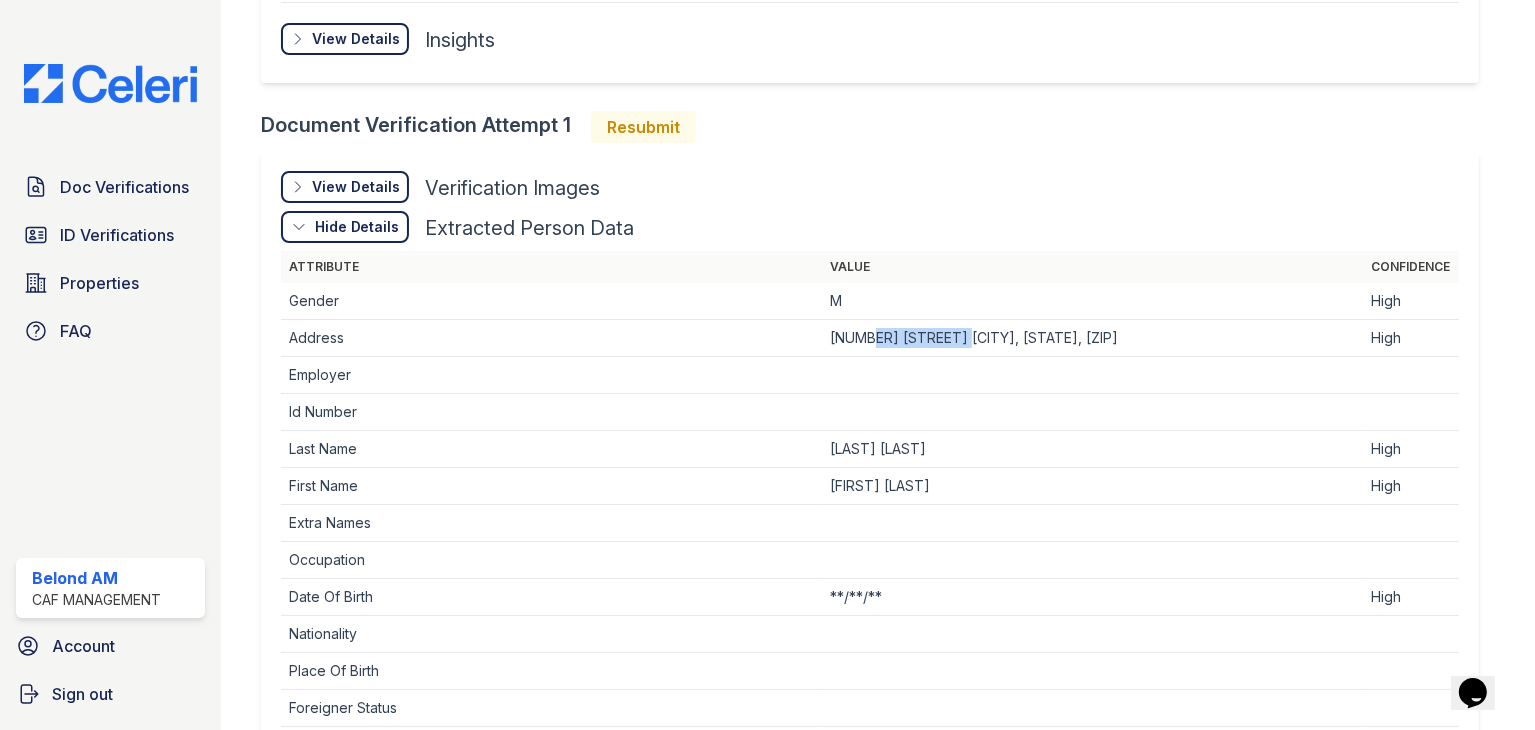drag, startPoint x: 860, startPoint y: 329, endPoint x: 972, endPoint y: 325, distance: 112.0714 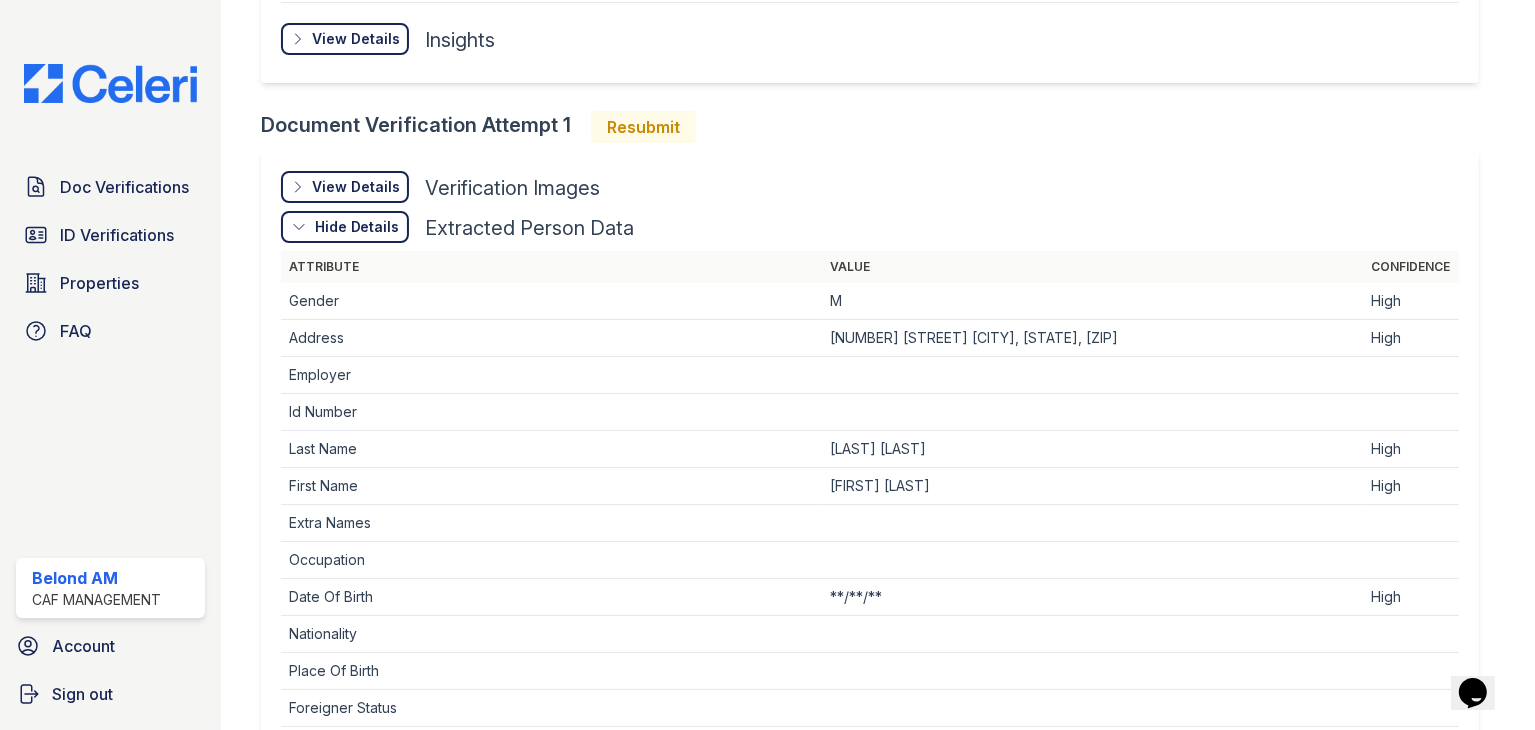 click on "2652 STARWATER DR
FORT WORTH, TX, 76179" at bounding box center (1092, 338) 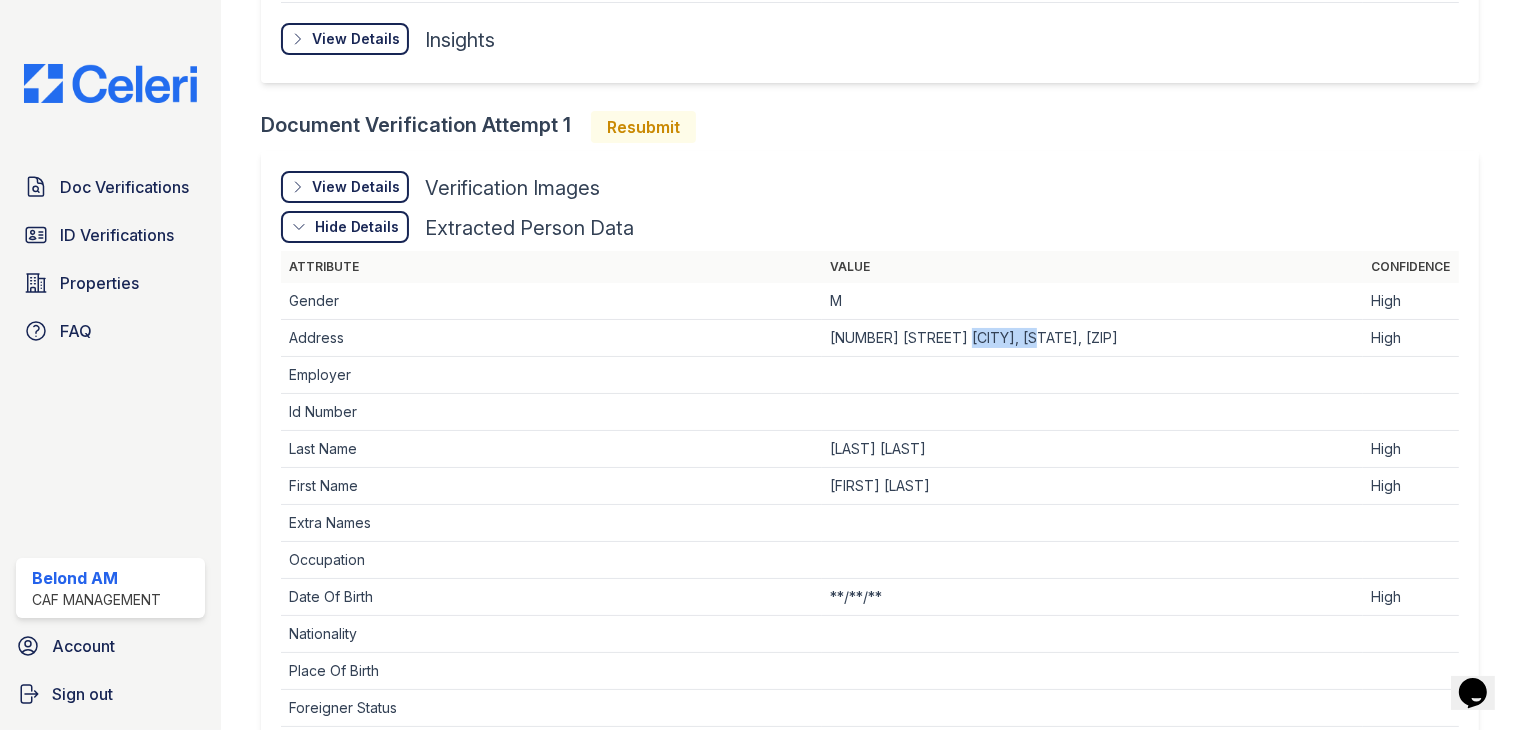 drag, startPoint x: 973, startPoint y: 325, endPoint x: 1065, endPoint y: 324, distance: 92.00543 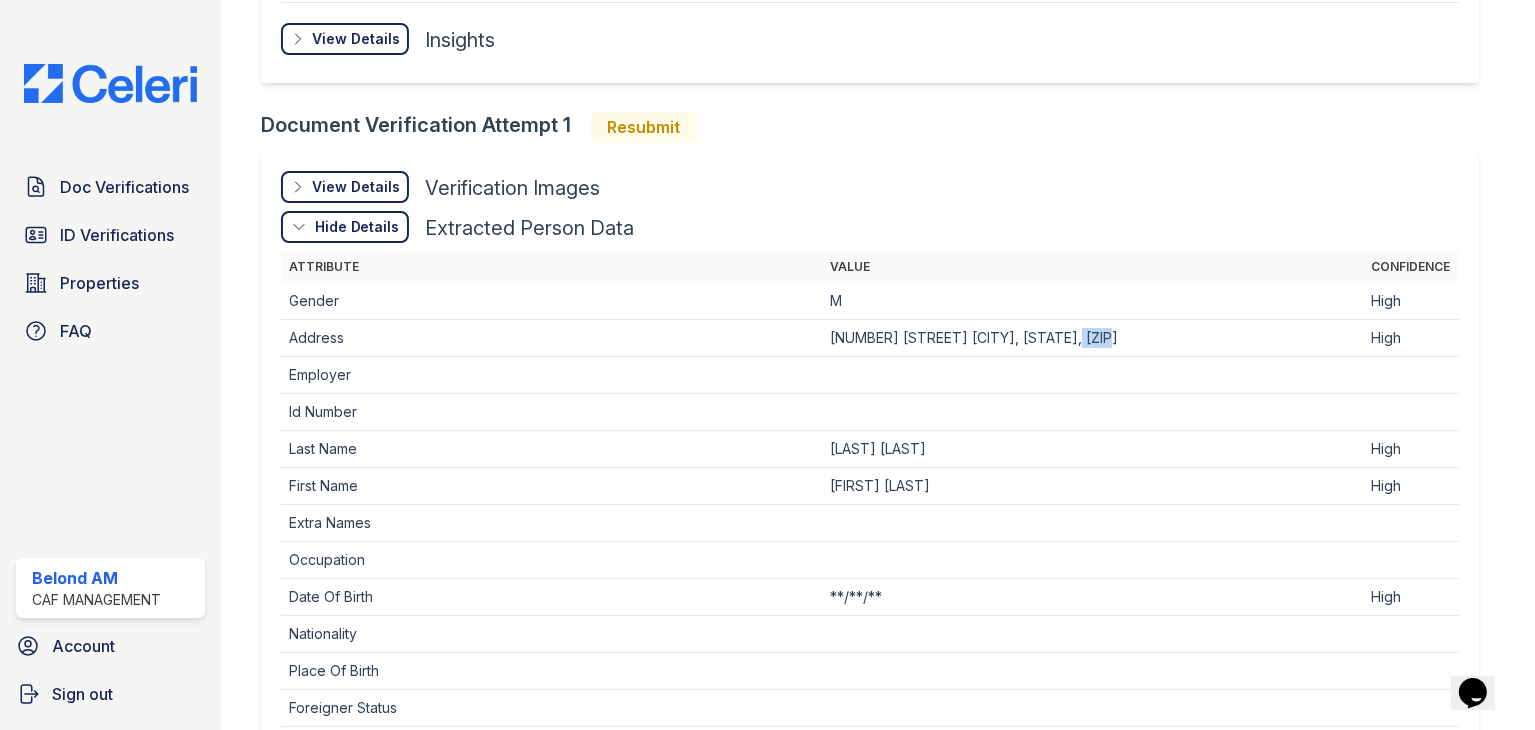 drag, startPoint x: 1102, startPoint y: 326, endPoint x: 1141, endPoint y: 323, distance: 39.115215 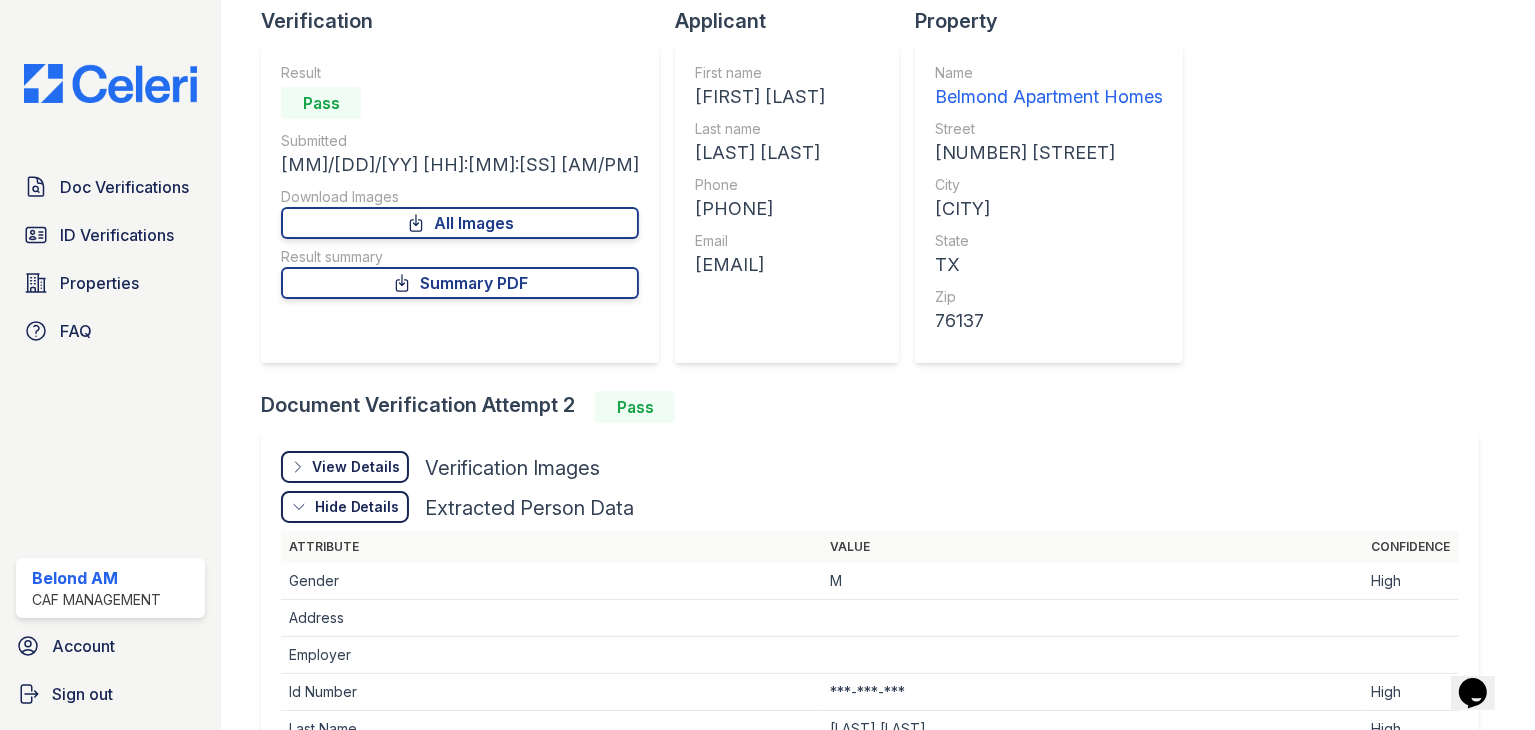 scroll, scrollTop: 107, scrollLeft: 0, axis: vertical 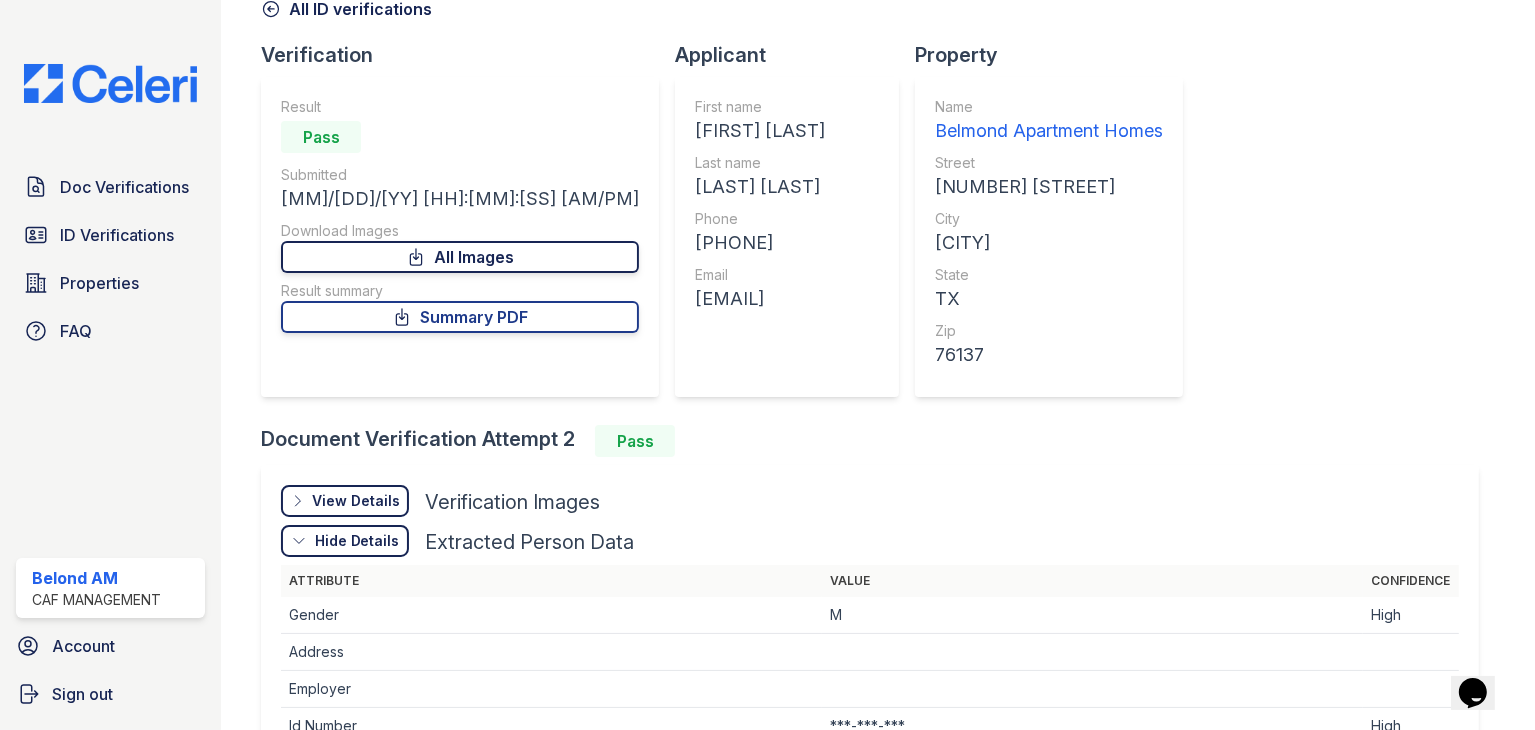 click 